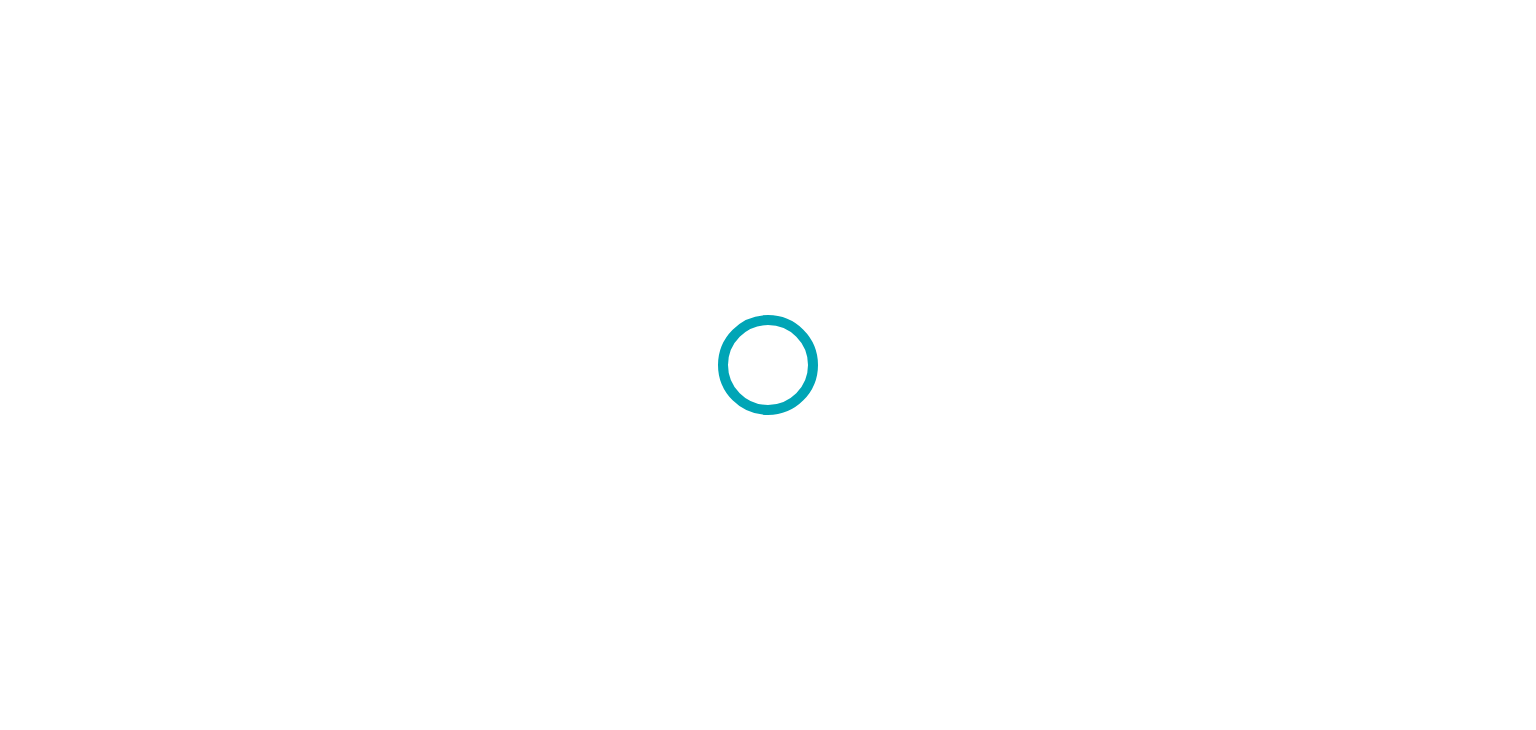 scroll, scrollTop: 0, scrollLeft: 0, axis: both 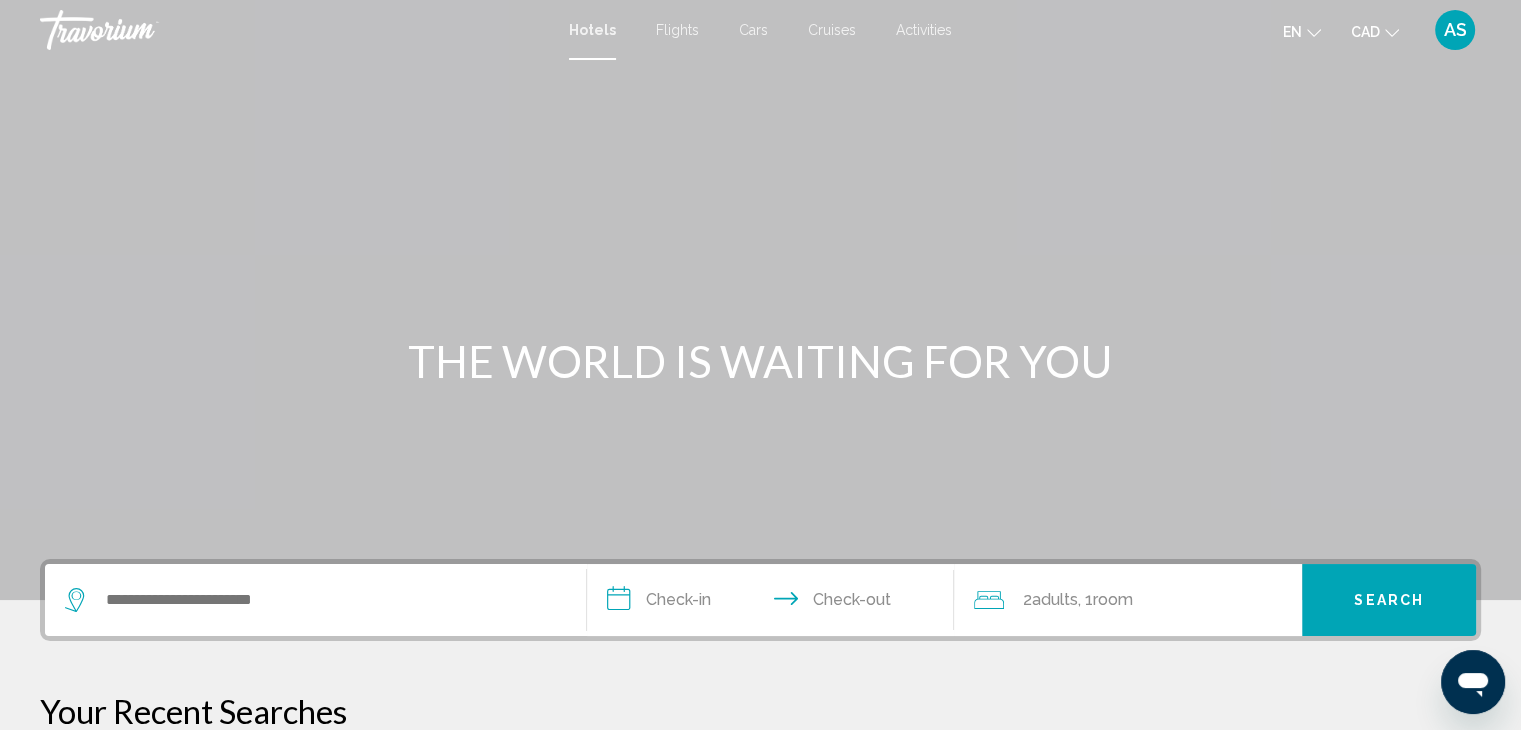 click on "Cars" at bounding box center (753, 30) 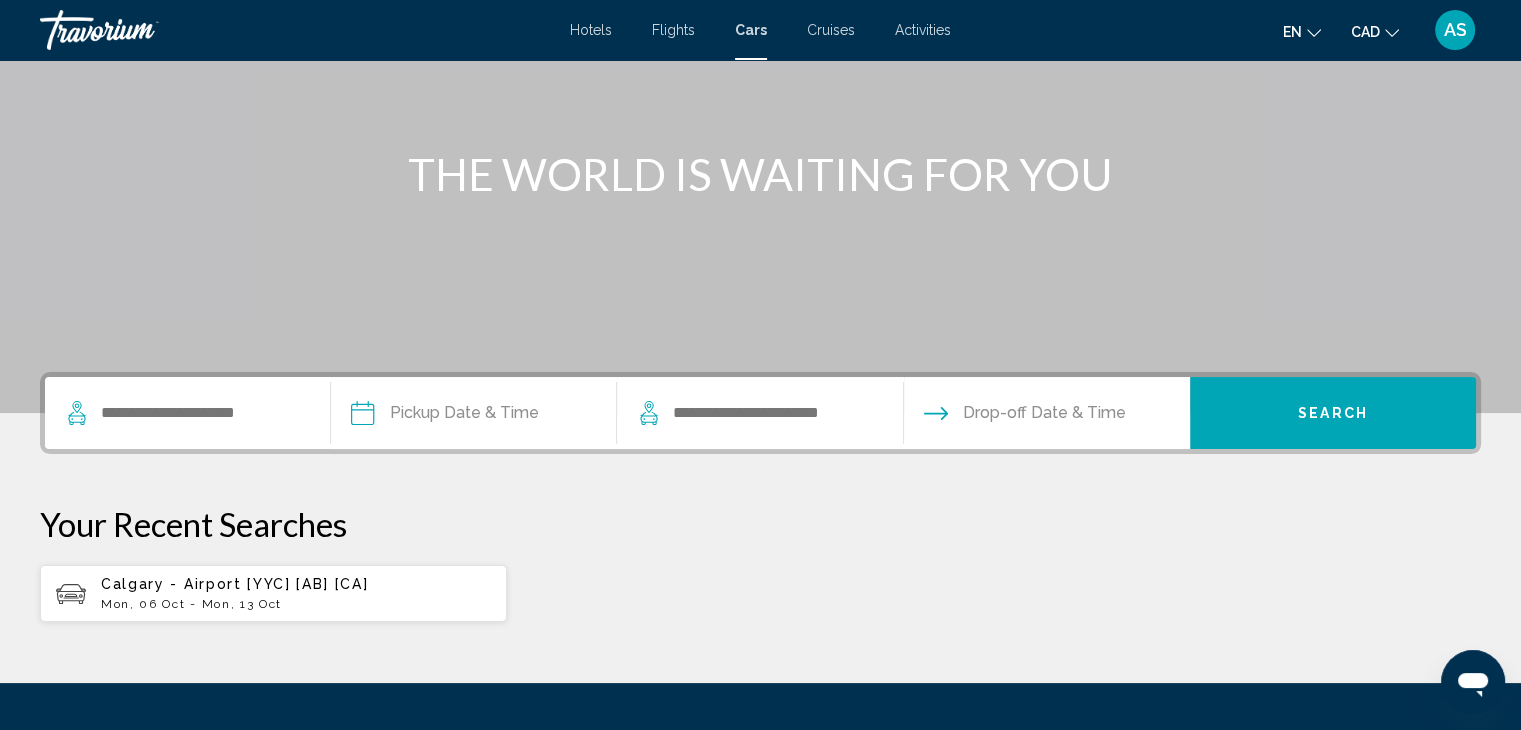 scroll, scrollTop: 200, scrollLeft: 0, axis: vertical 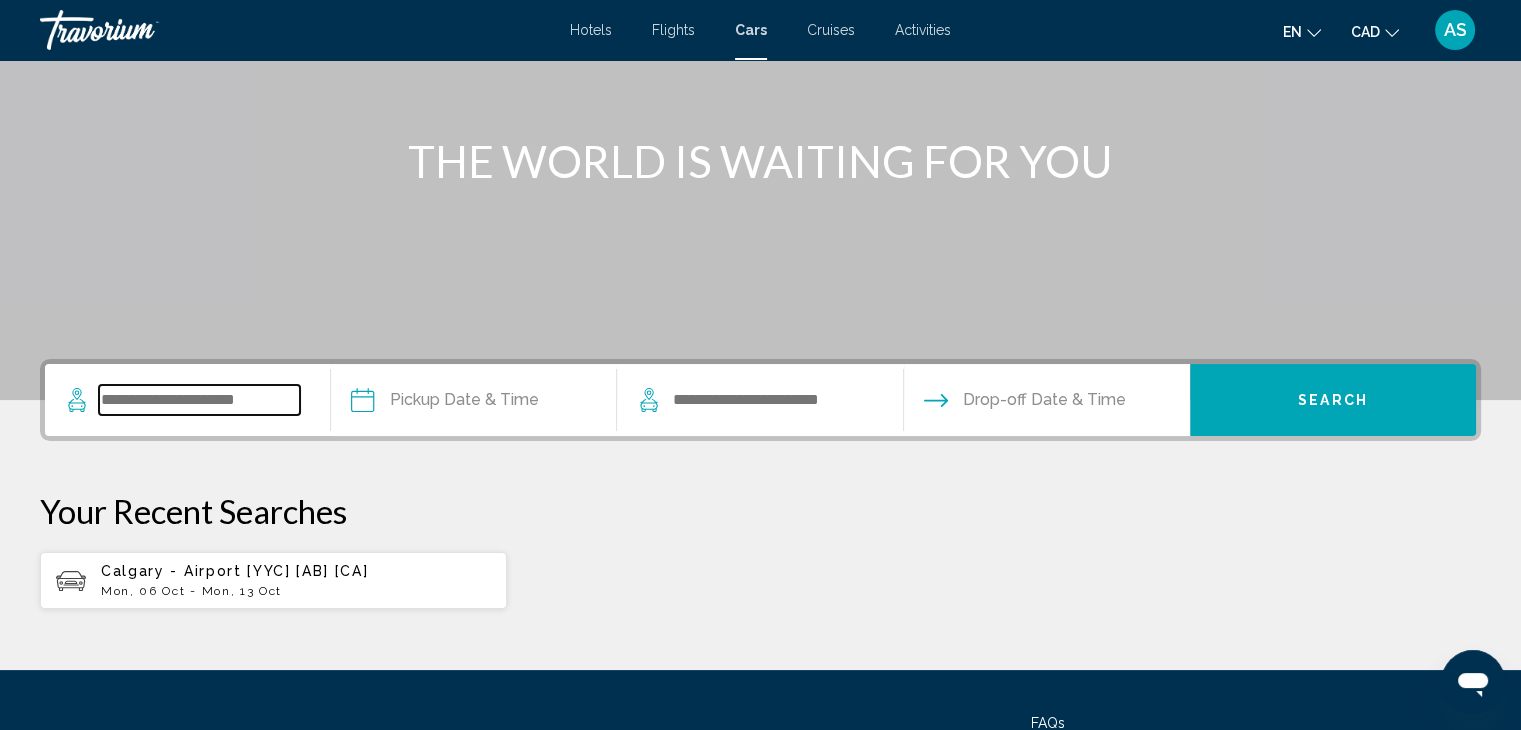 click at bounding box center (199, 400) 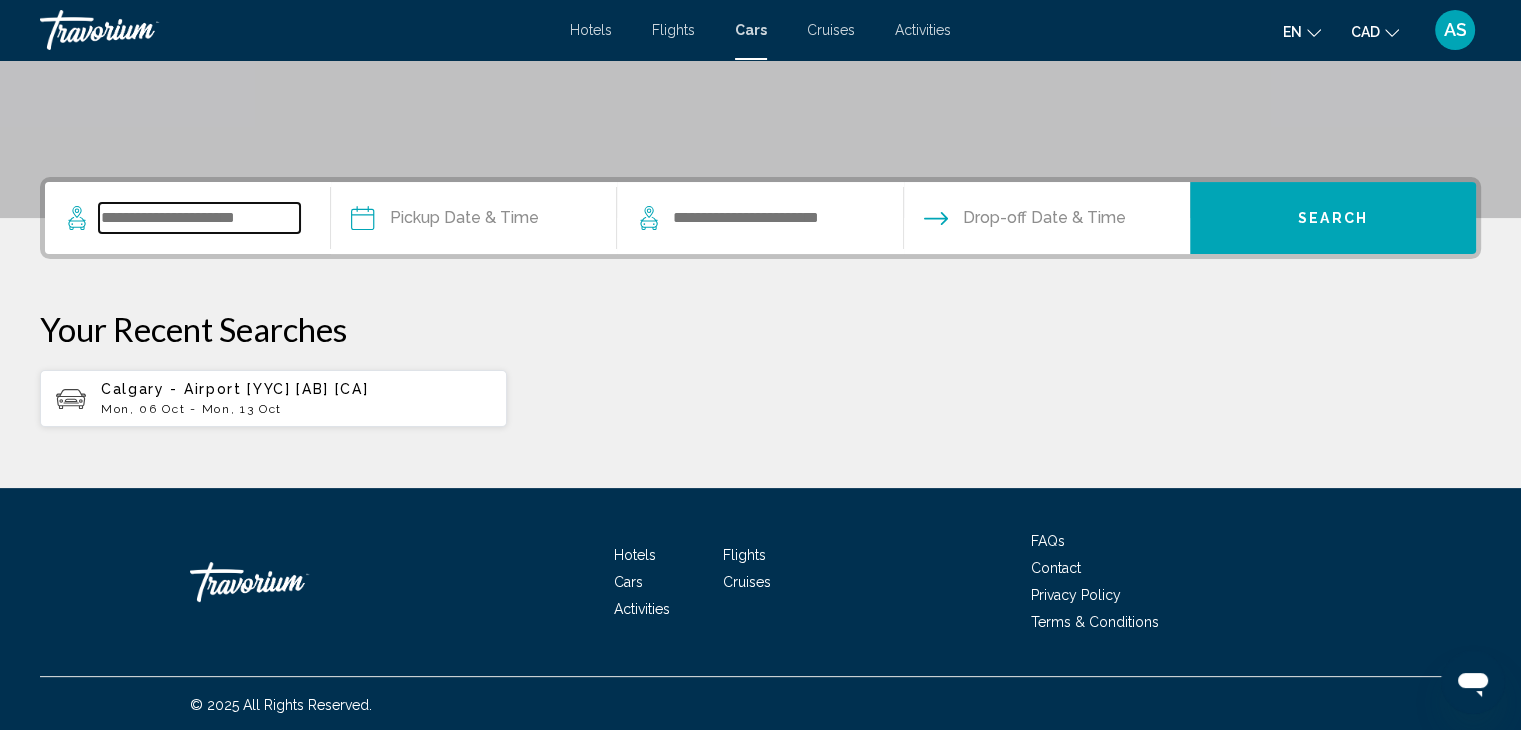 scroll, scrollTop: 384, scrollLeft: 0, axis: vertical 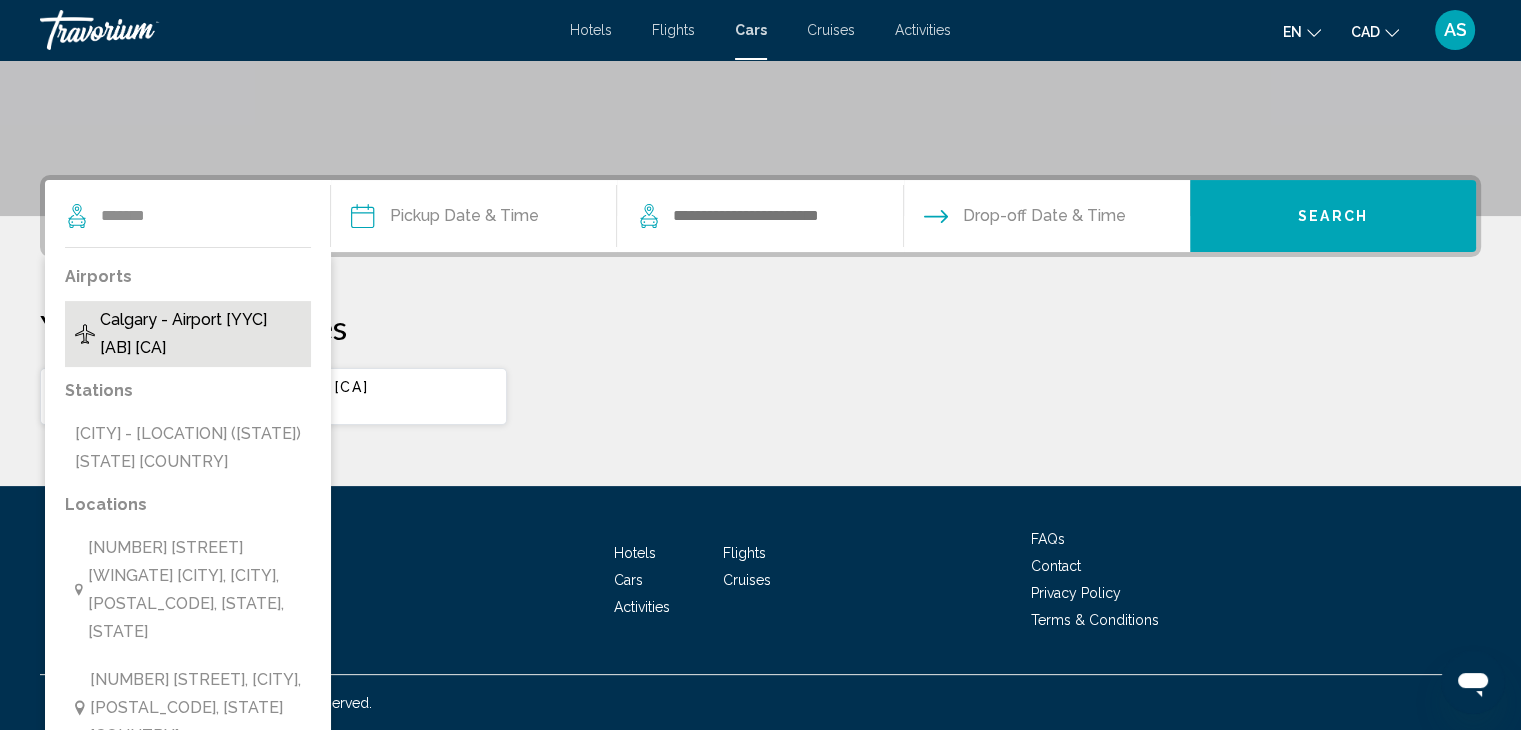 click on "Calgary - Airport [YYC] [AB] [CA]" at bounding box center (200, 334) 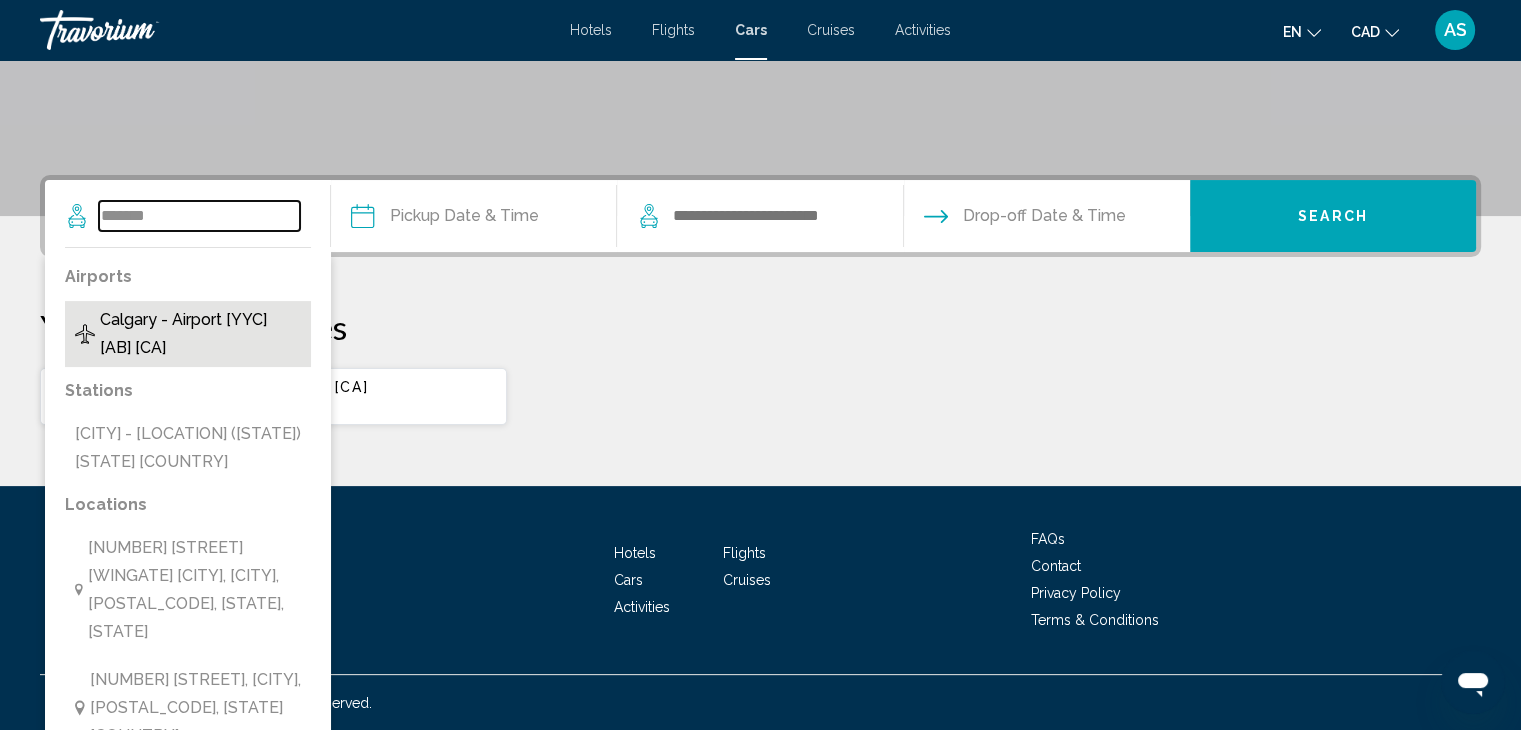 type on "**********" 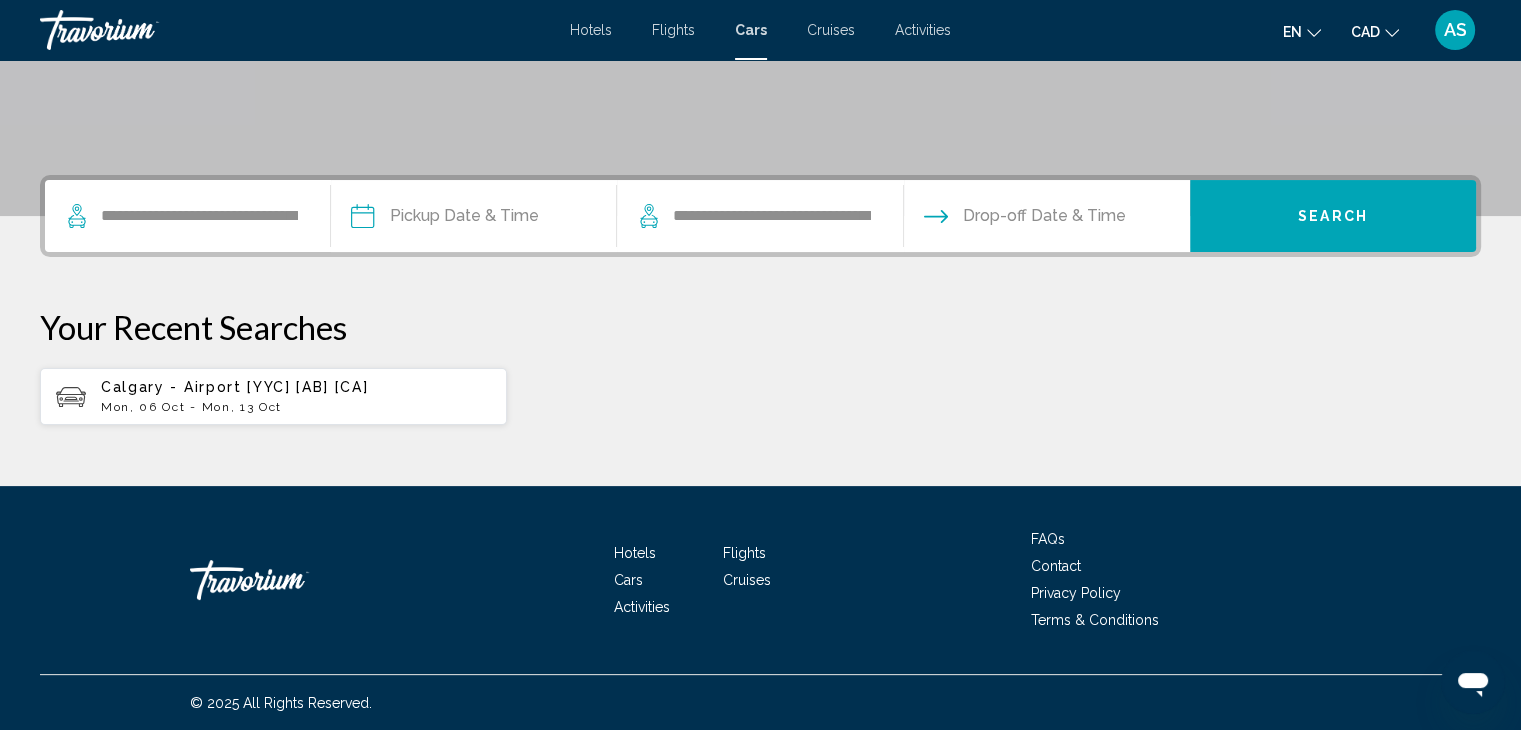 click at bounding box center [473, 219] 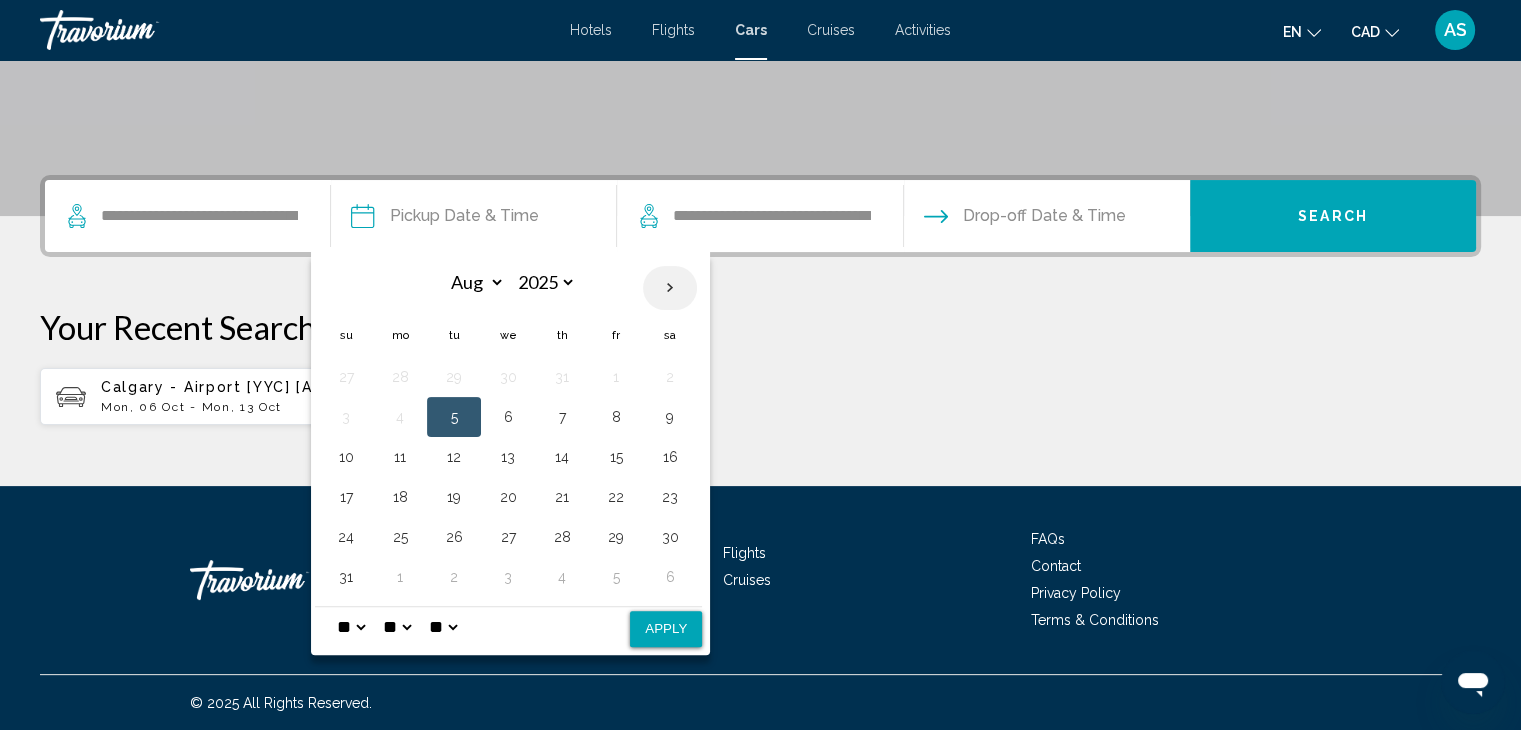 click at bounding box center (670, 288) 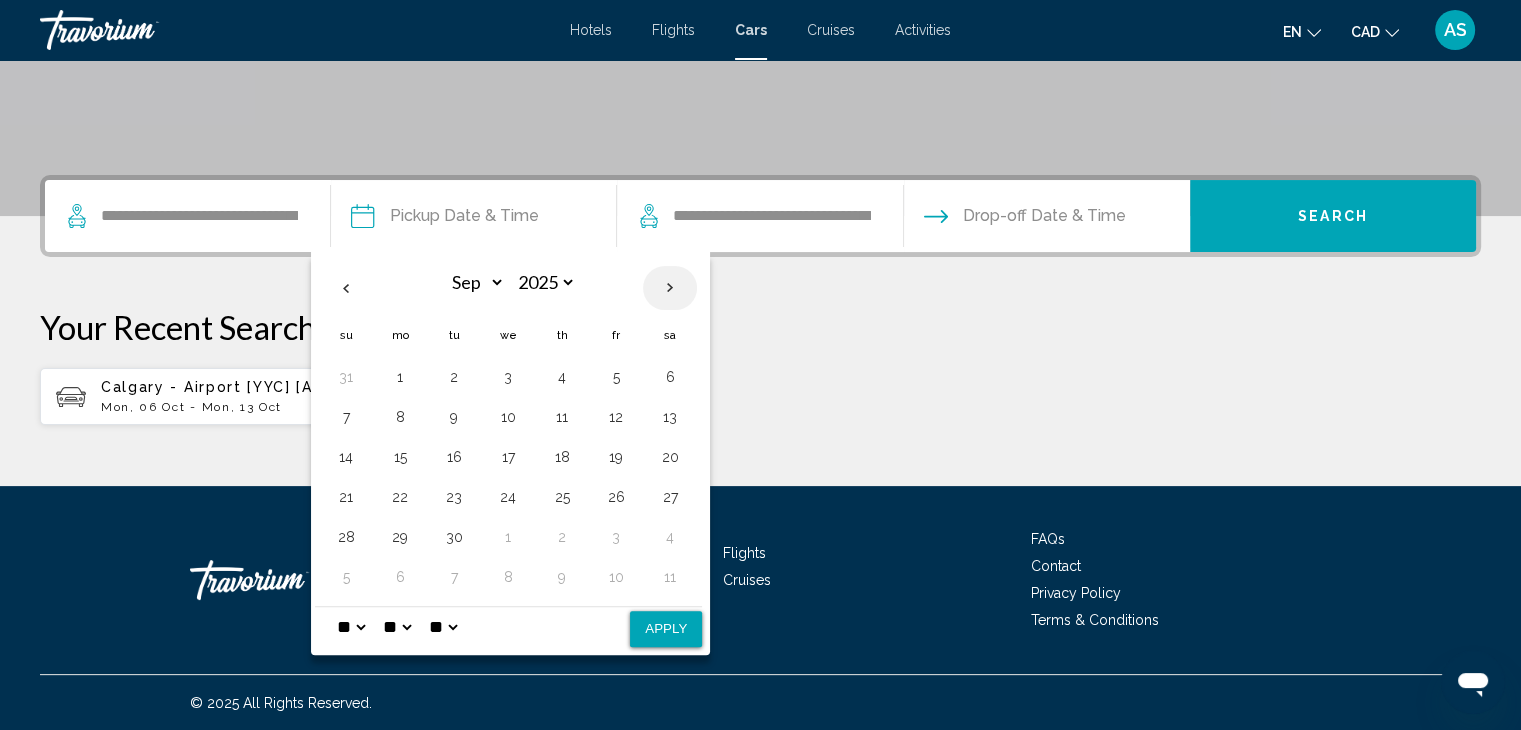 click at bounding box center [670, 288] 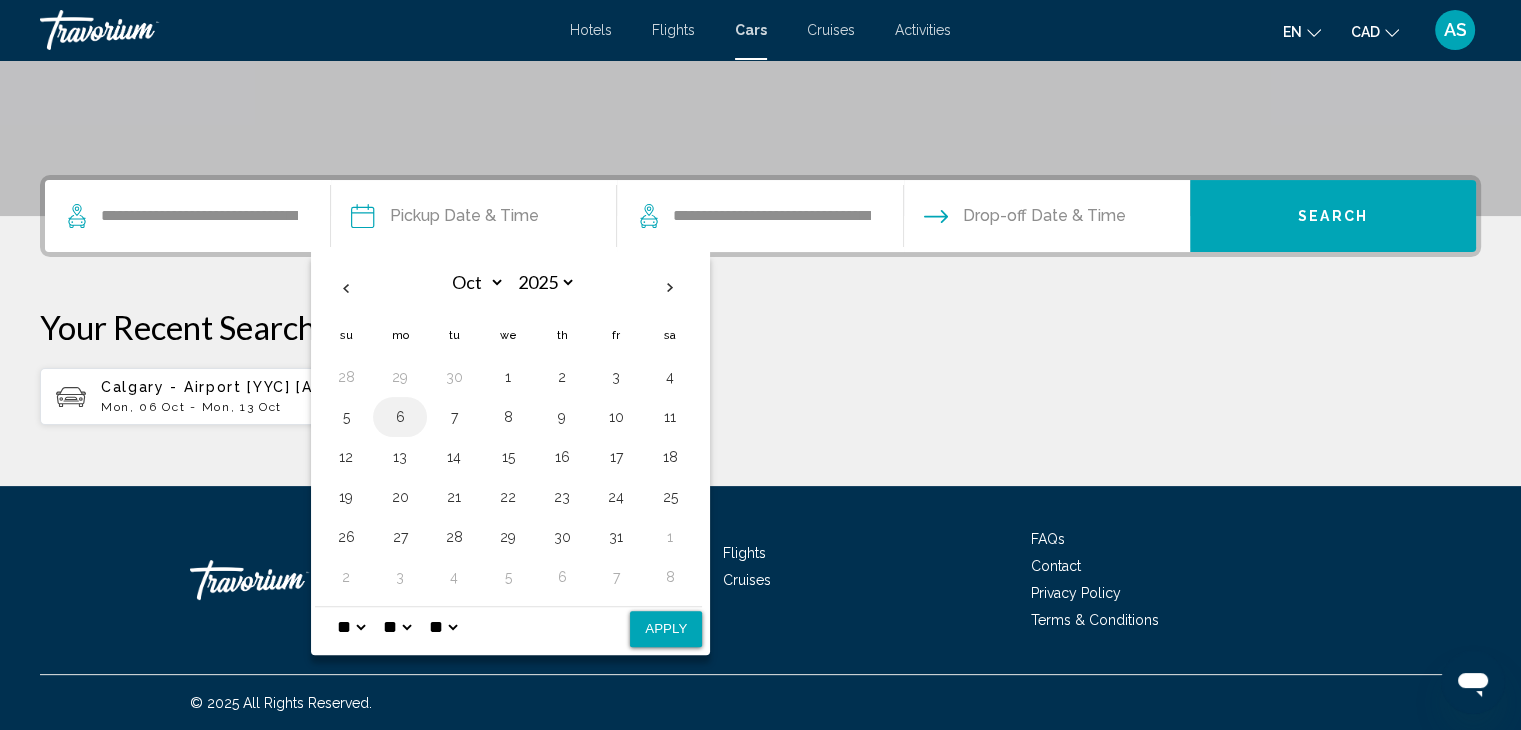 click on "6" at bounding box center [400, 417] 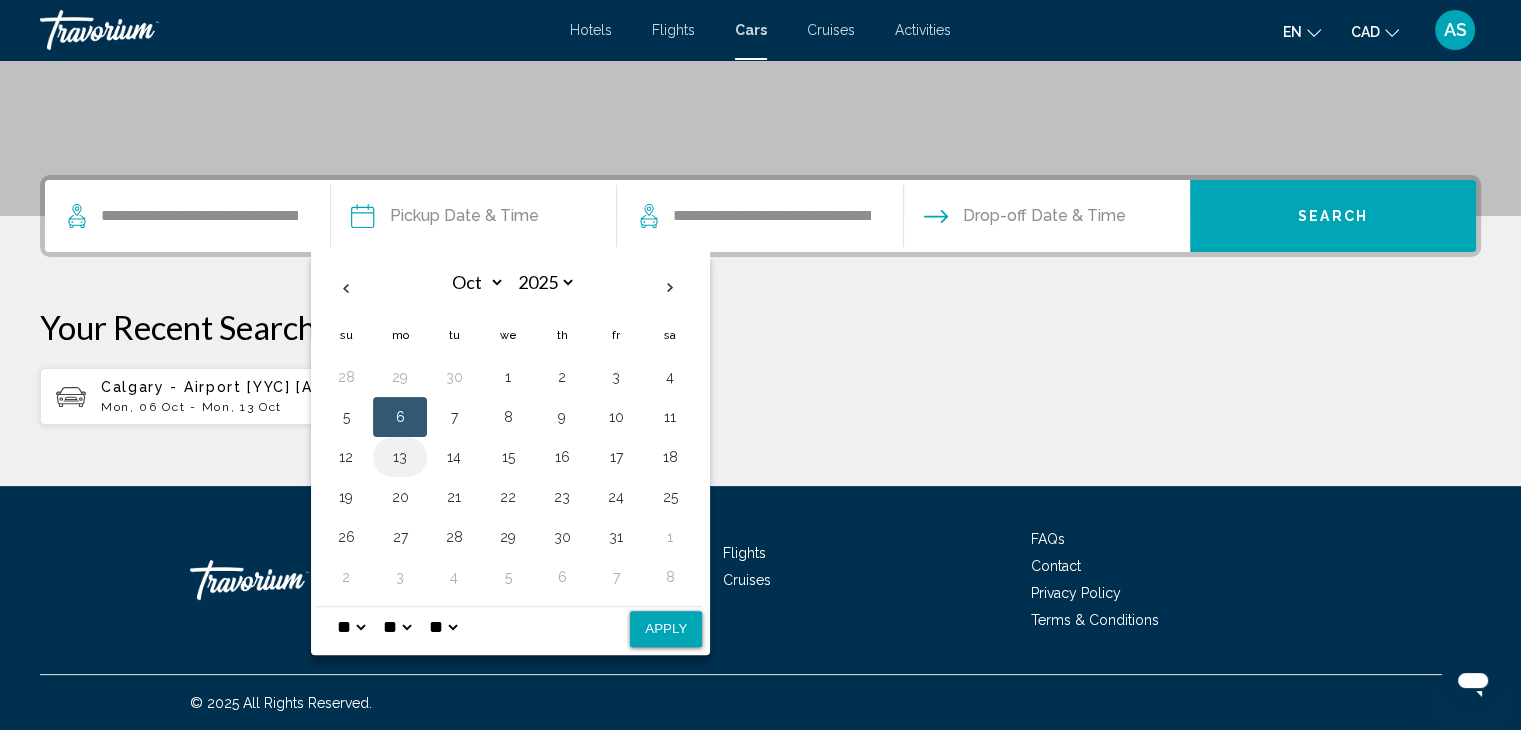 click on "13" at bounding box center [400, 457] 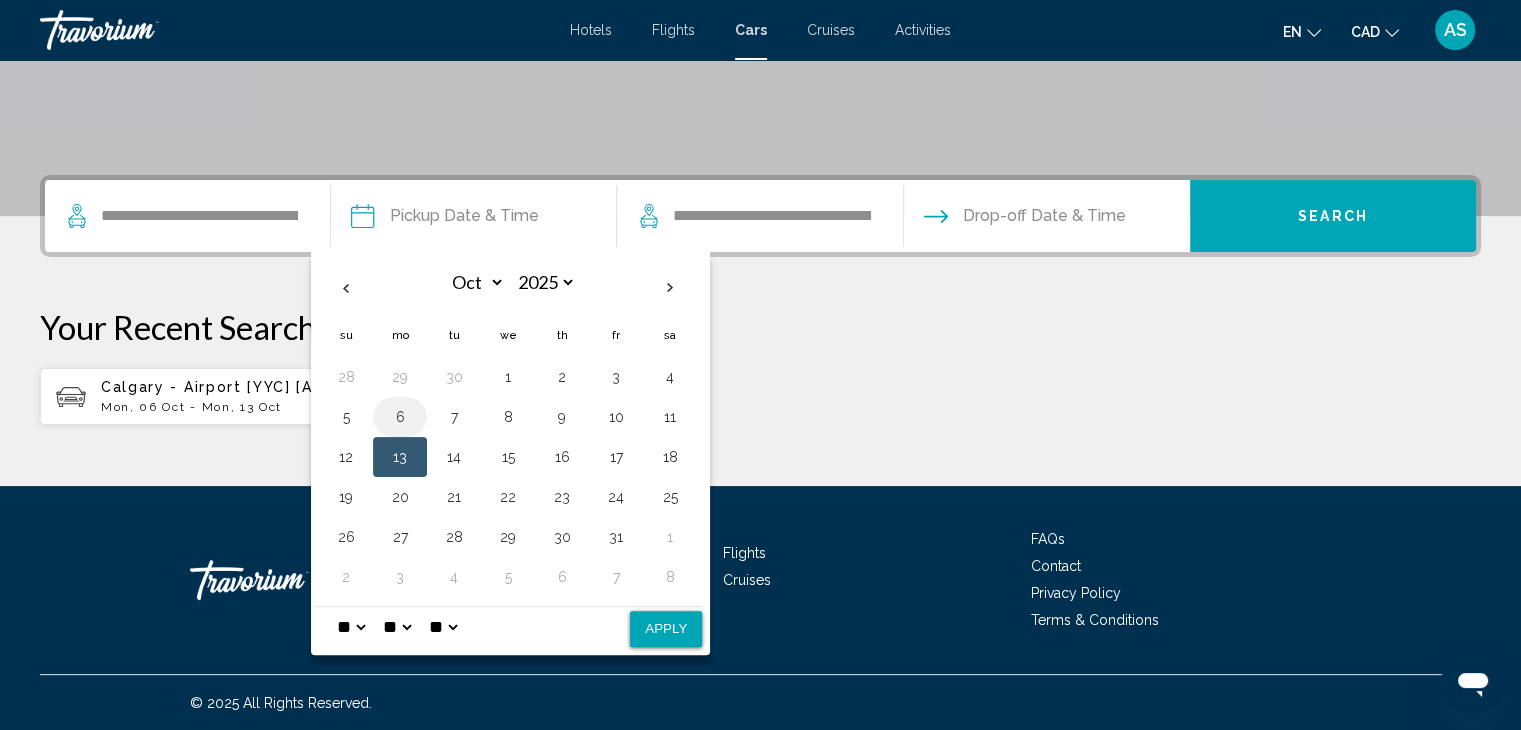 click on "6" at bounding box center [400, 417] 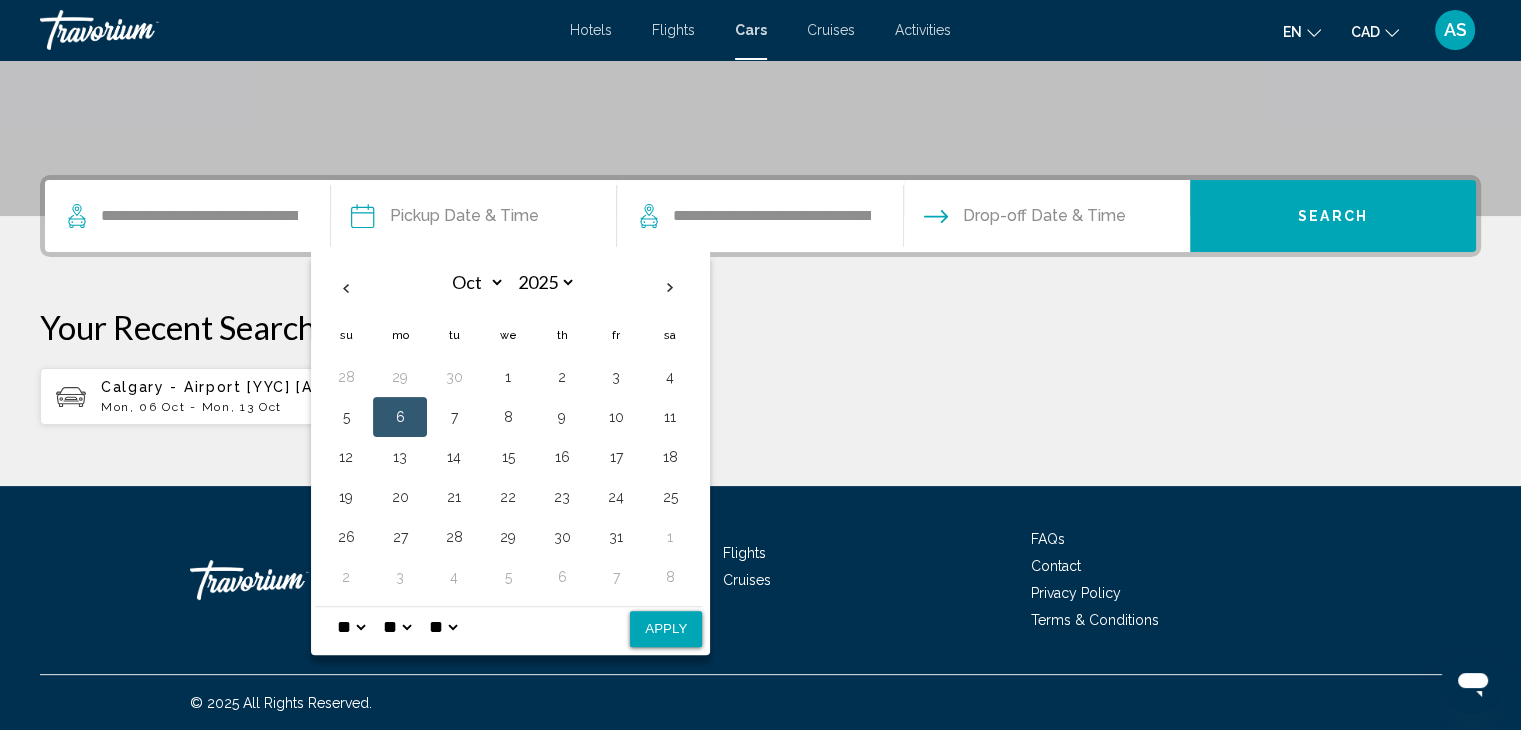 click on "Apply" at bounding box center (666, 629) 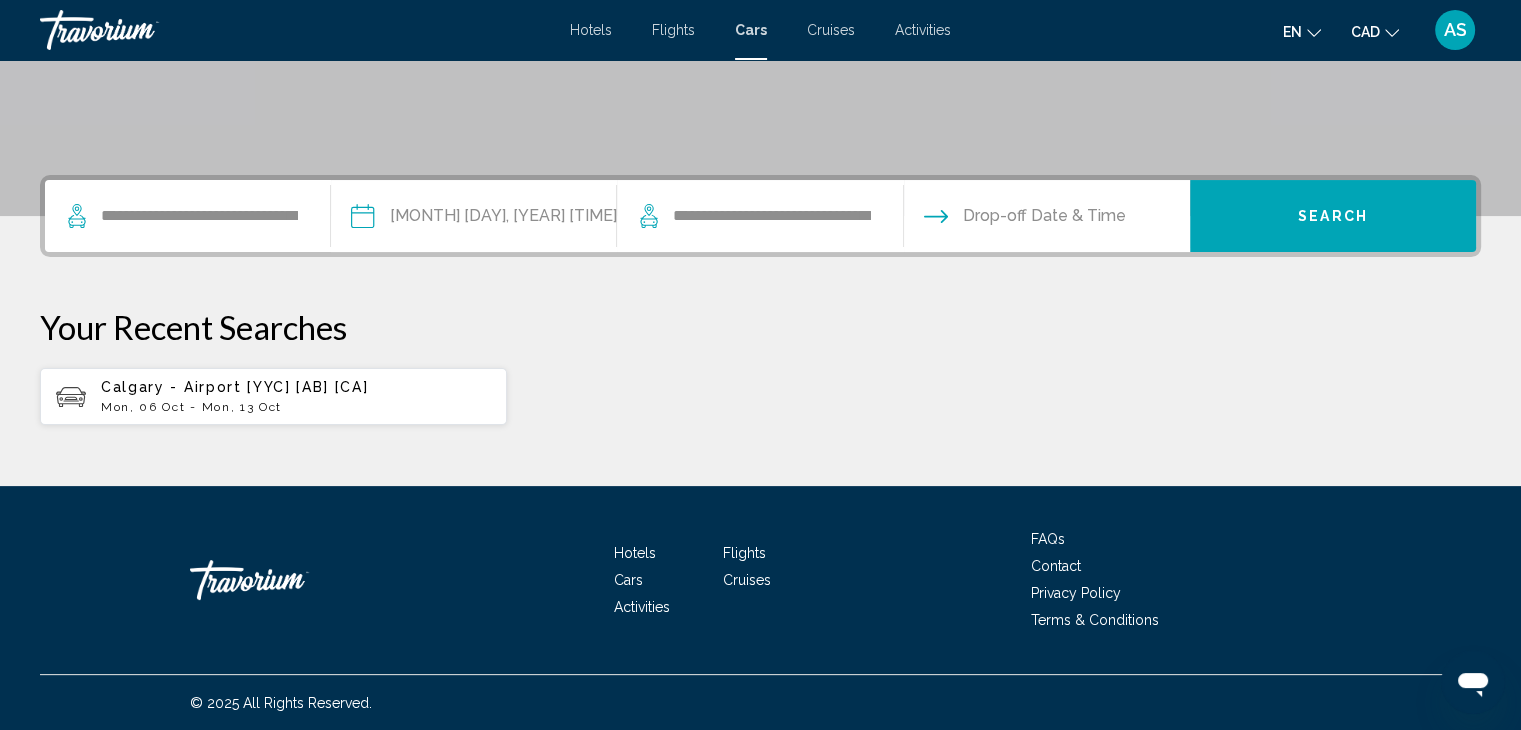 click at bounding box center [1046, 219] 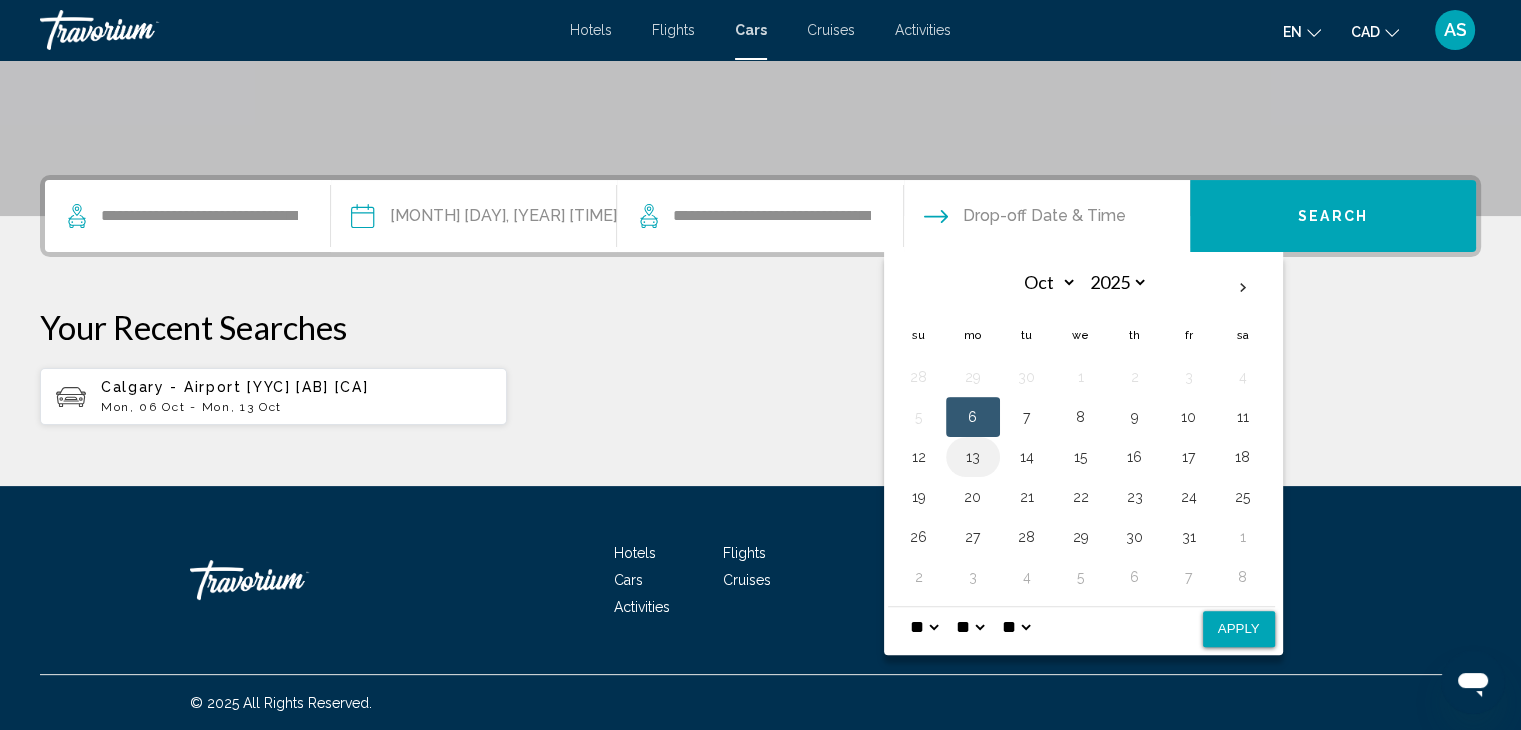 click on "13" at bounding box center (973, 457) 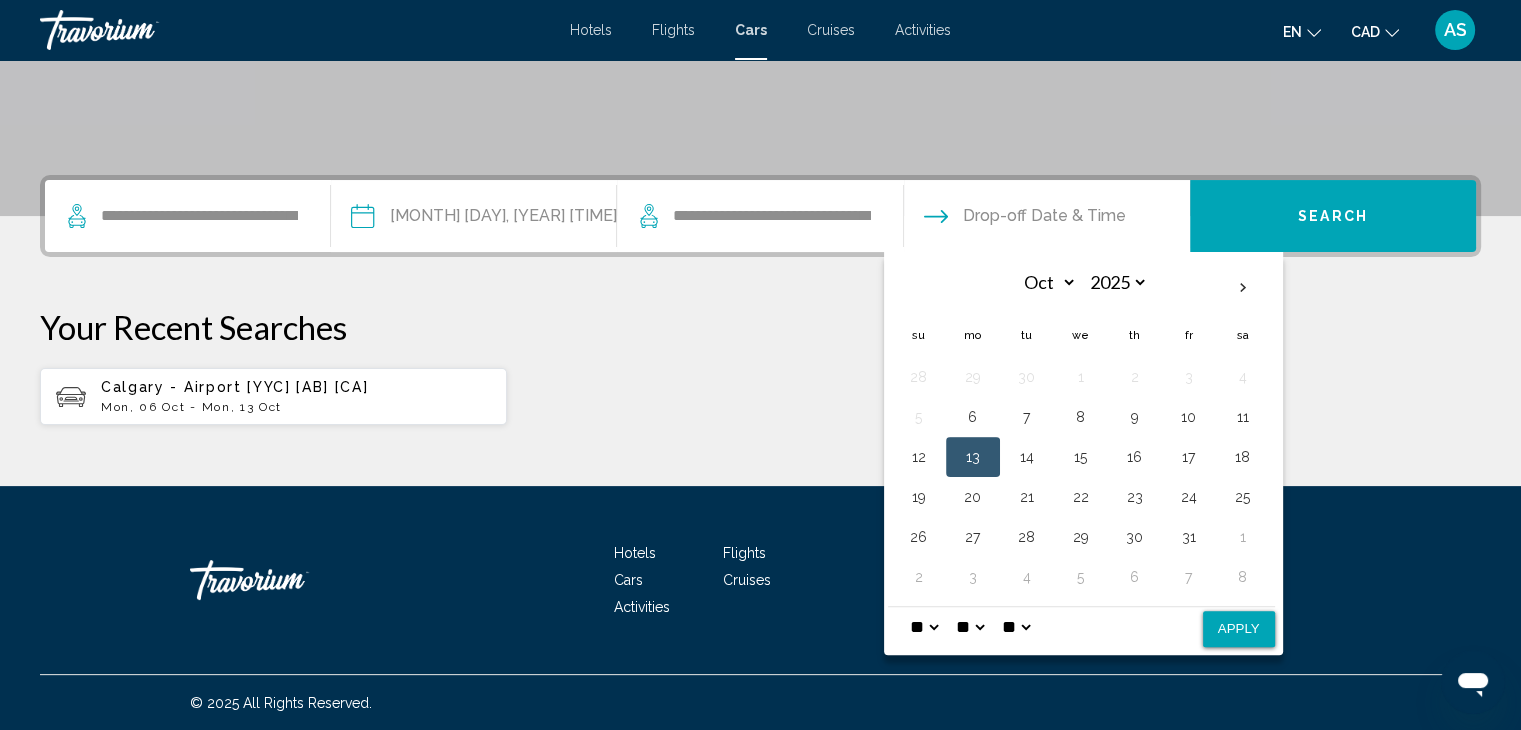 click on "Apply" at bounding box center (1239, 629) 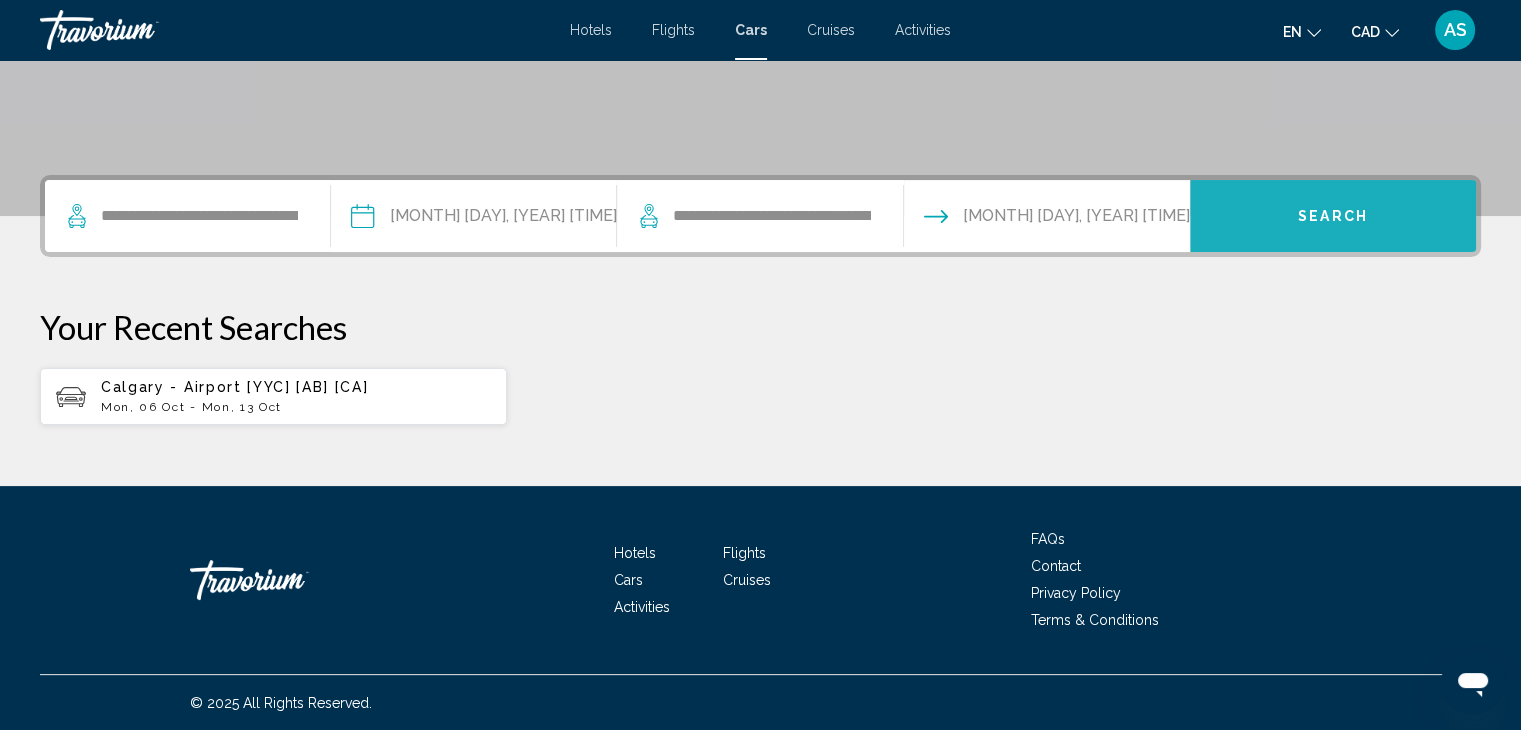 click on "Search" at bounding box center [1333, 217] 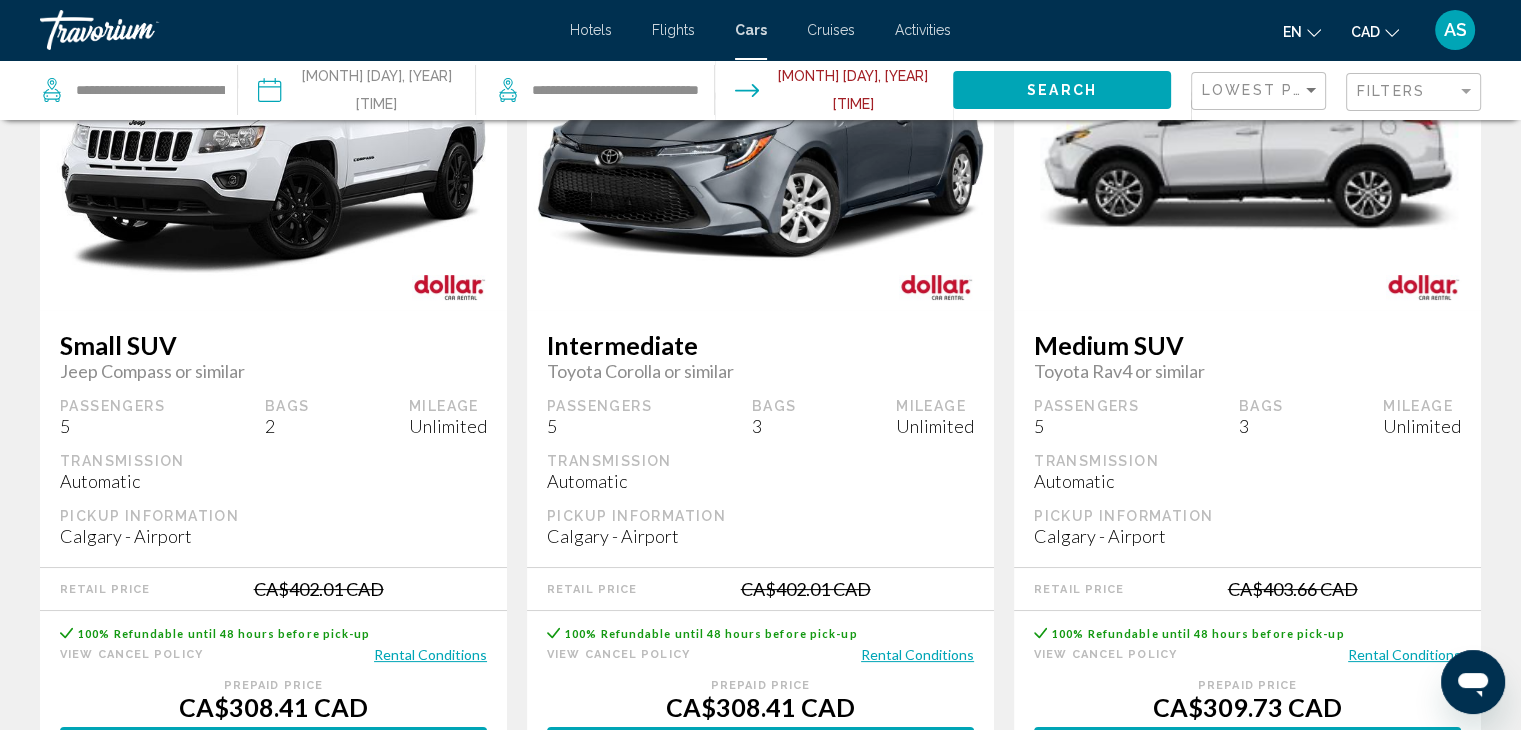 scroll, scrollTop: 0, scrollLeft: 0, axis: both 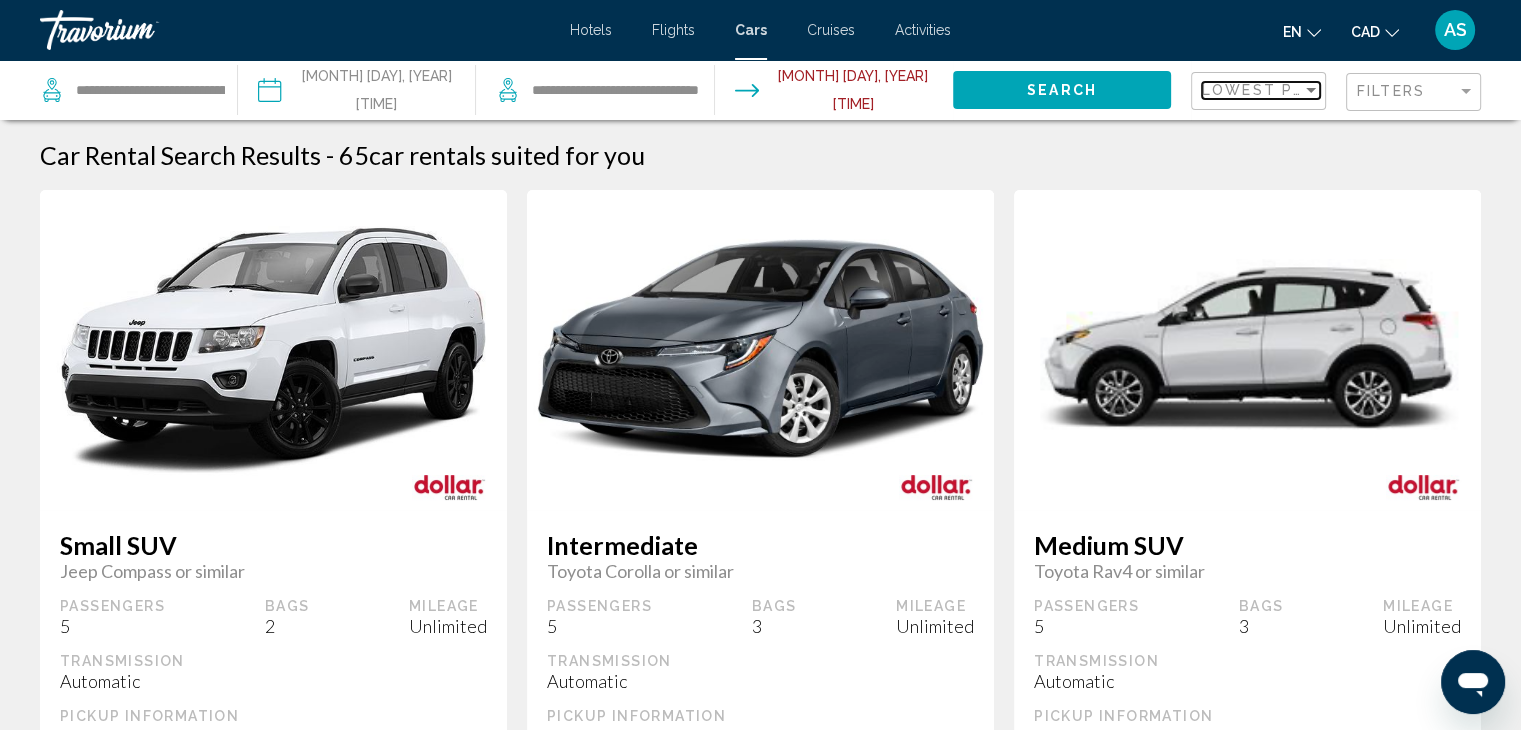 click at bounding box center [1311, 90] 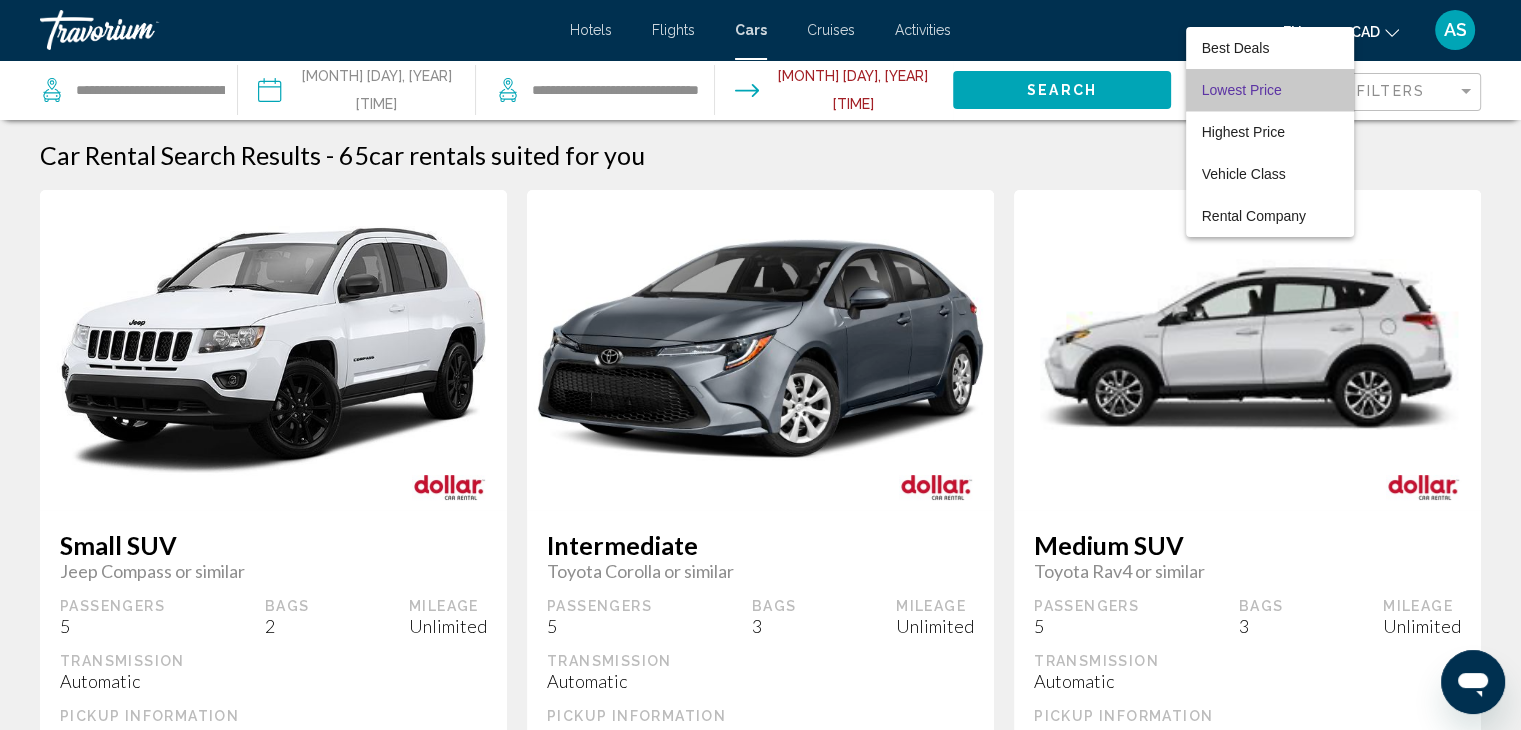click on "Lowest Price" at bounding box center (1270, 90) 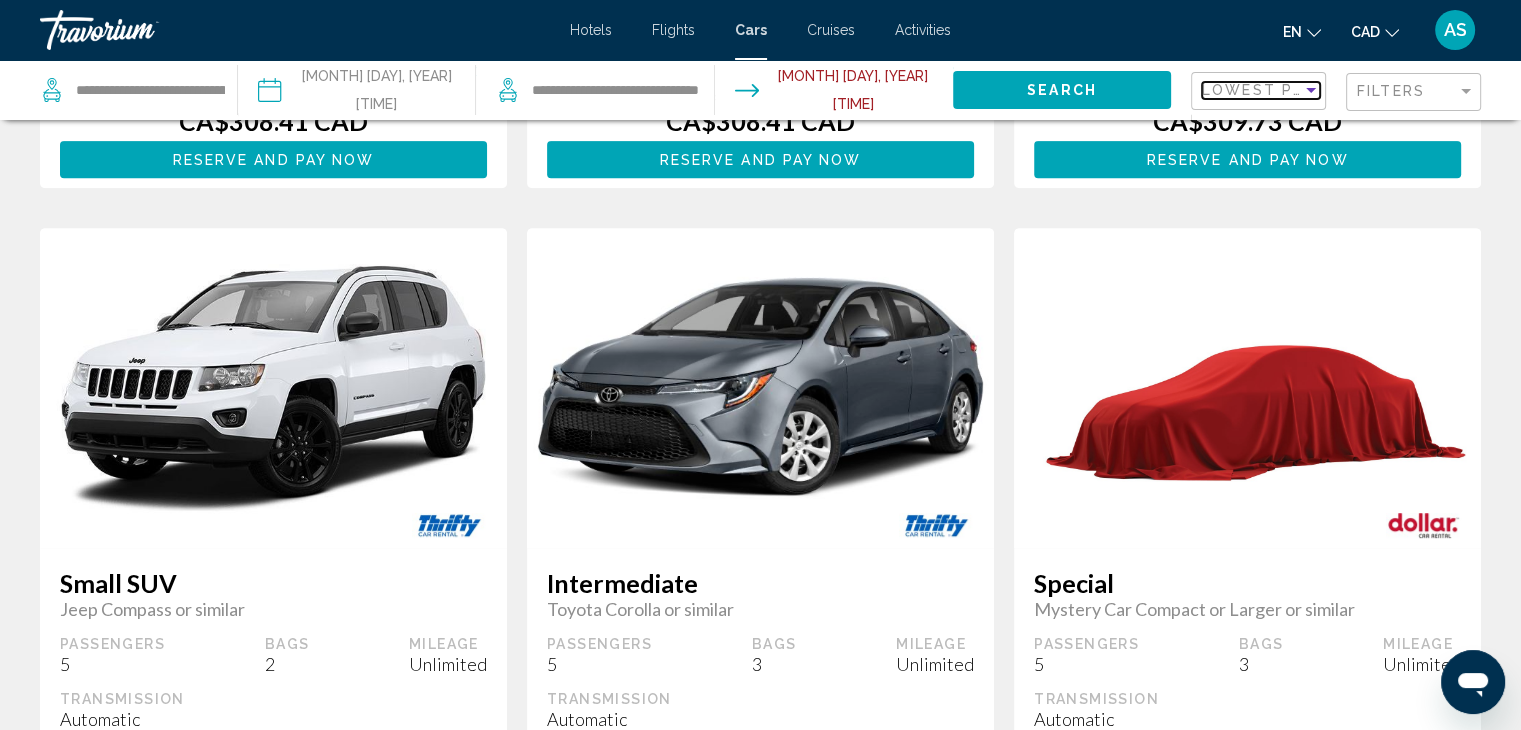 scroll, scrollTop: 808, scrollLeft: 0, axis: vertical 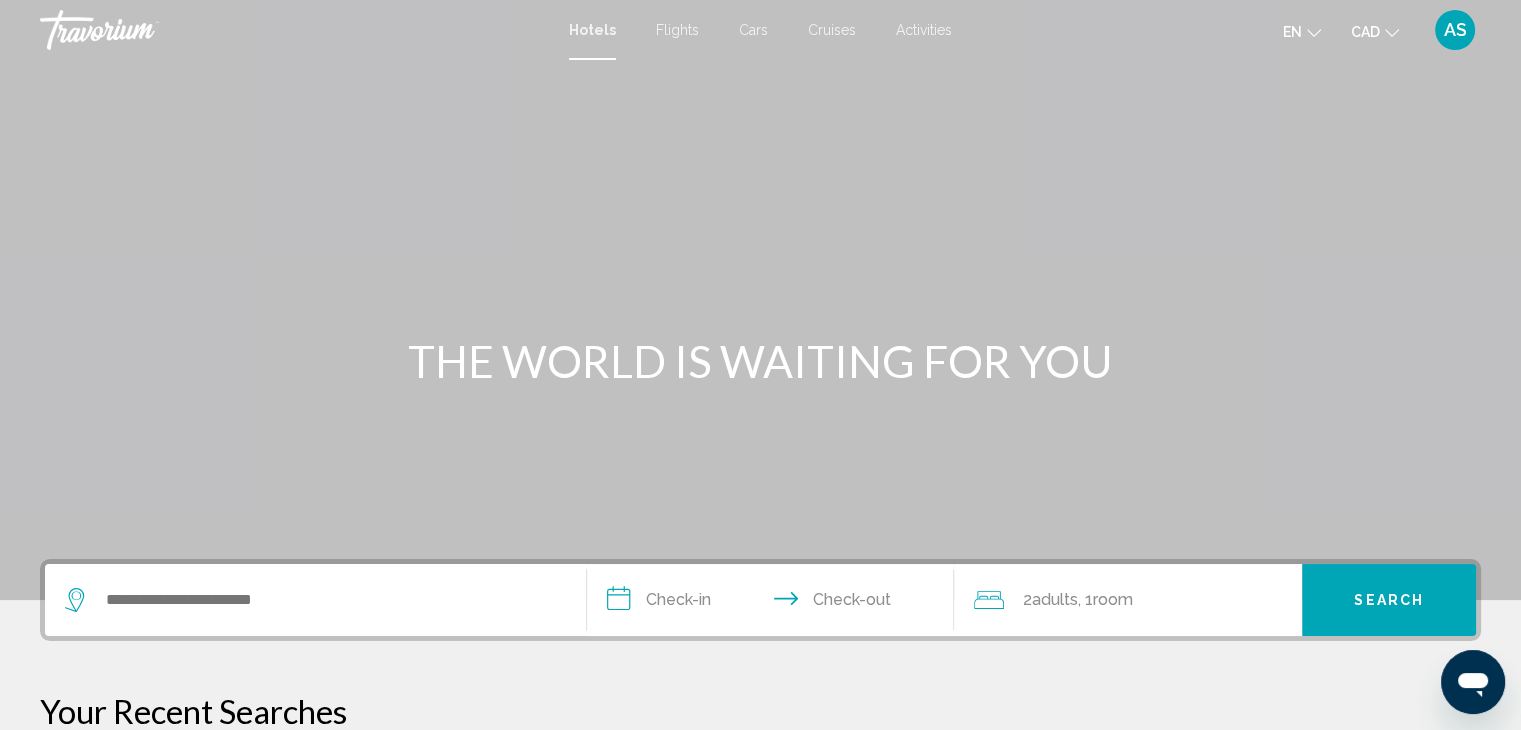 click on "Cars" at bounding box center [753, 30] 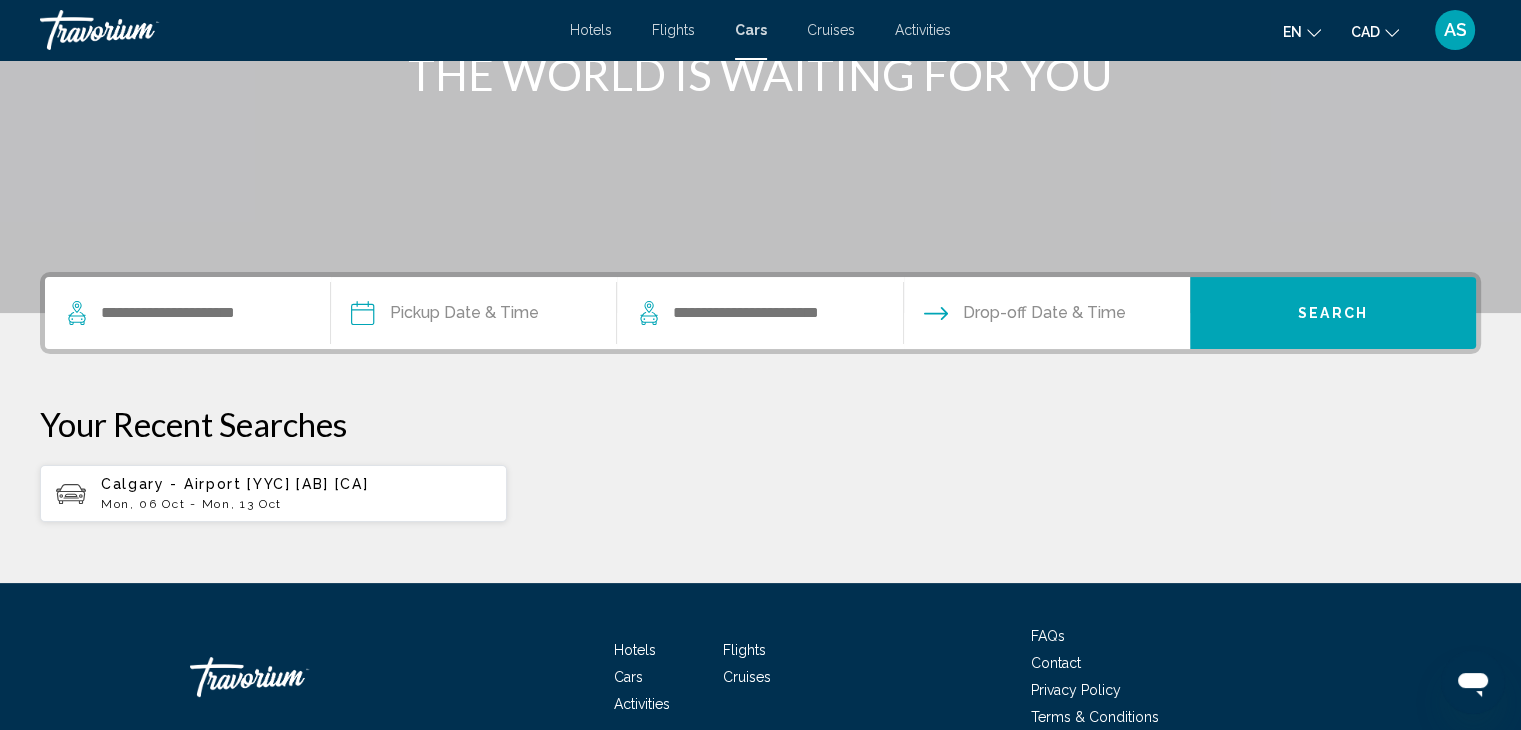 scroll, scrollTop: 300, scrollLeft: 0, axis: vertical 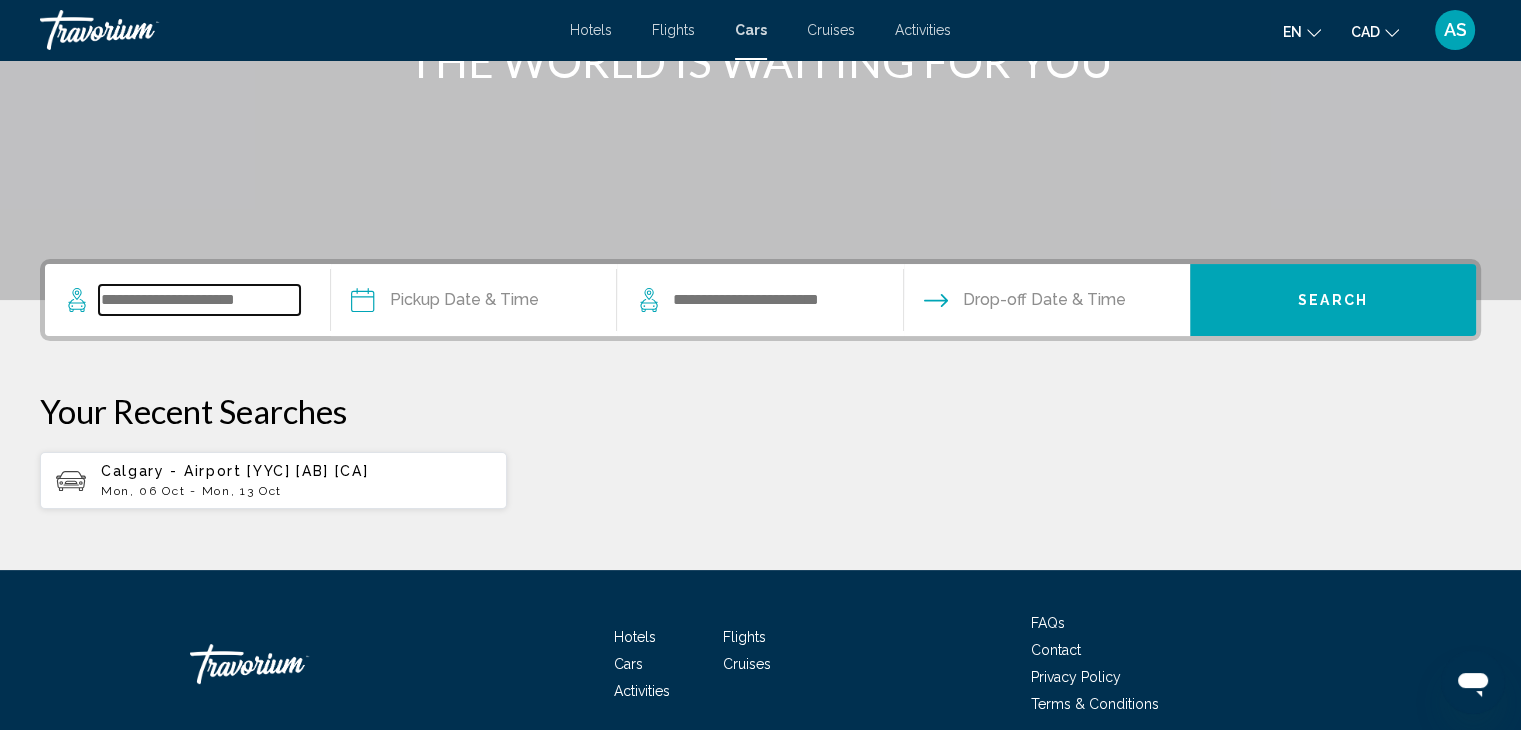 click at bounding box center (199, 300) 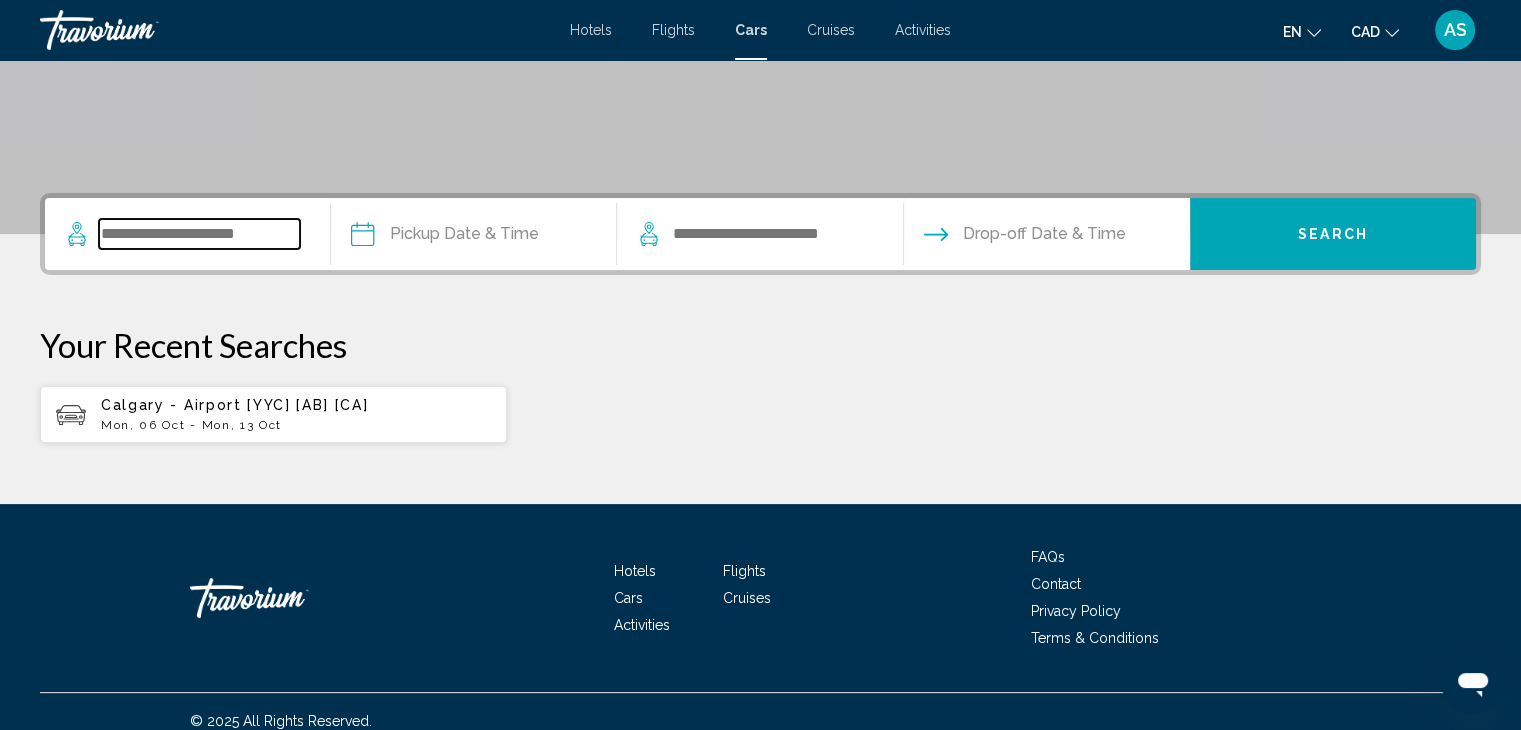 scroll, scrollTop: 384, scrollLeft: 0, axis: vertical 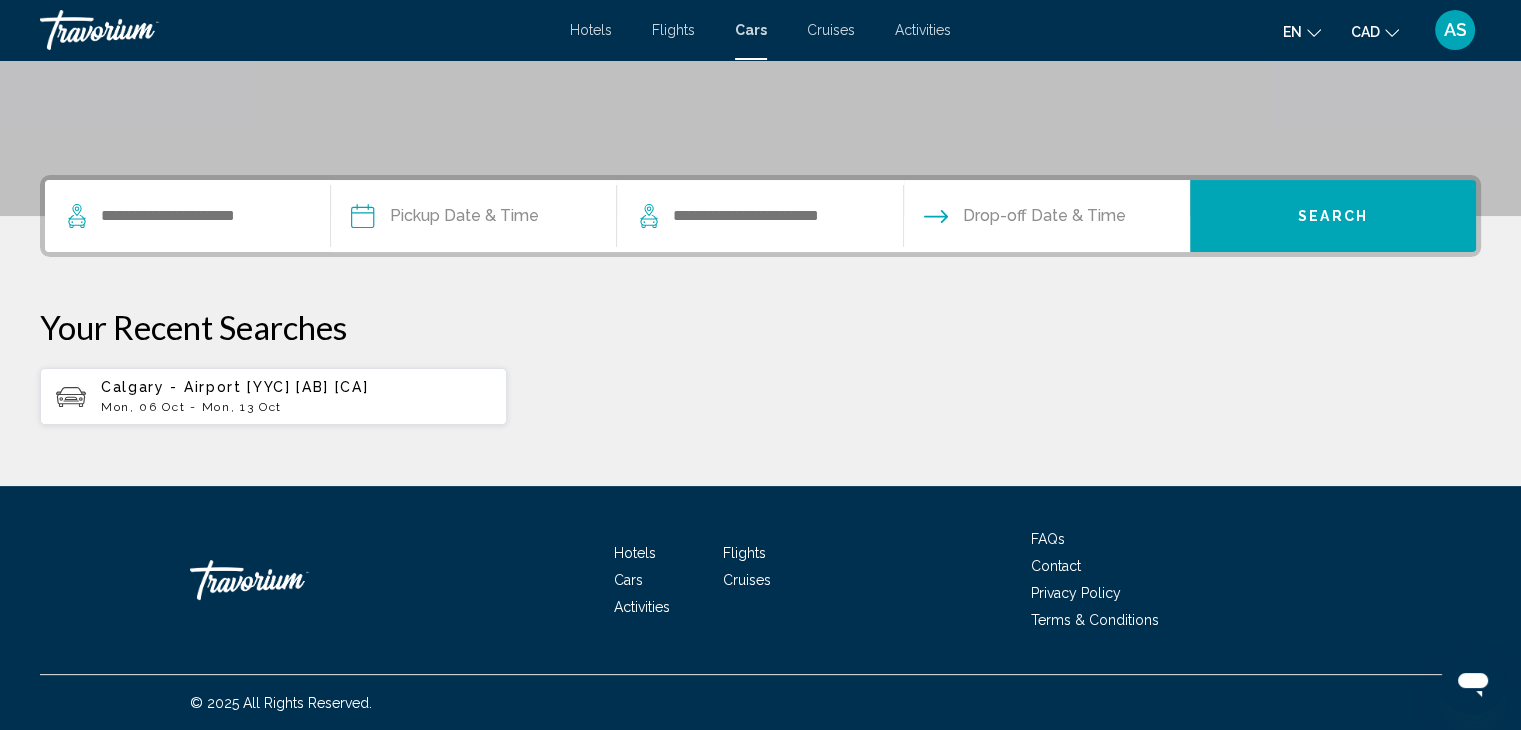 click on "[CITY] - Airport [YYC] [AB] [CA]  Mon, 06 Oct - Mon, 13 Oct" at bounding box center [296, 396] 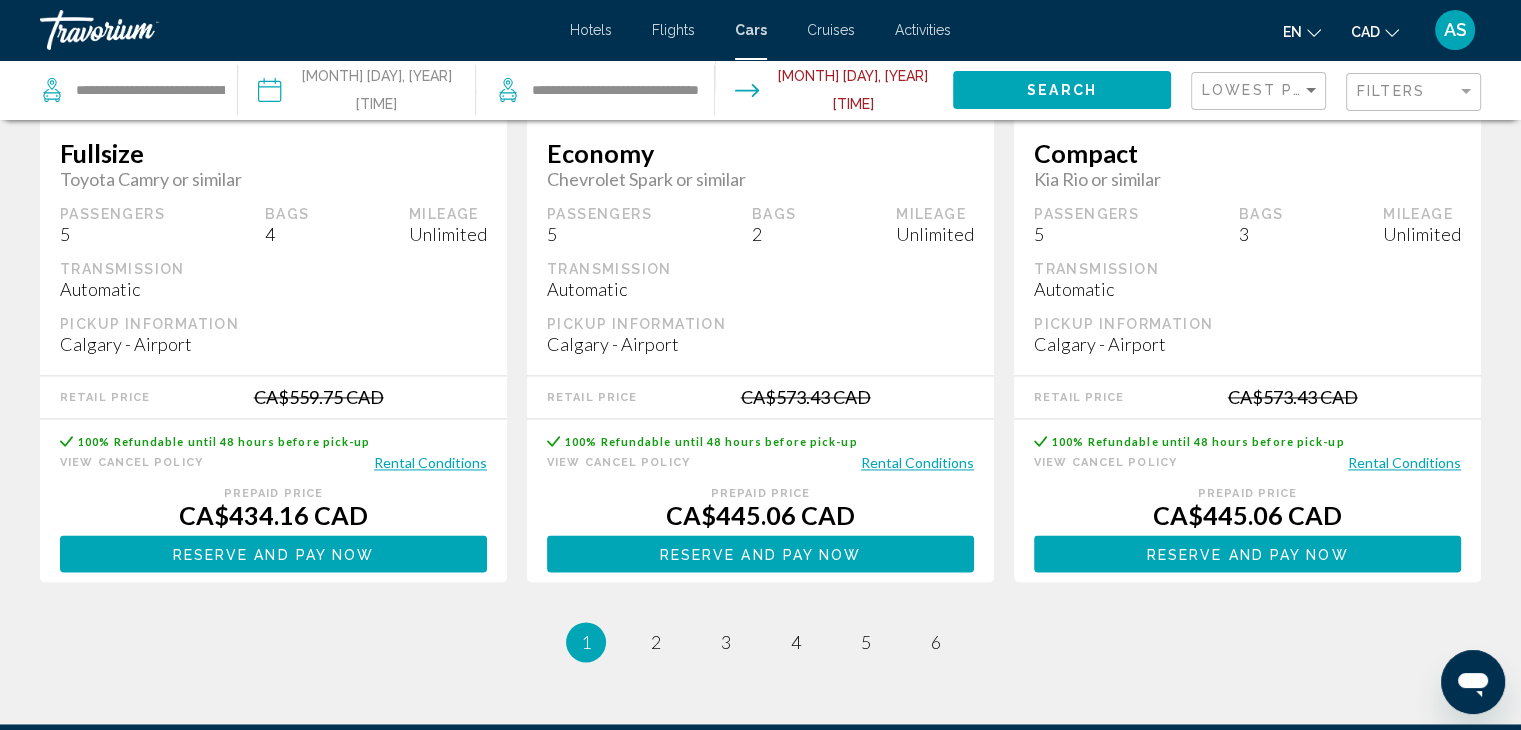 scroll, scrollTop: 2900, scrollLeft: 0, axis: vertical 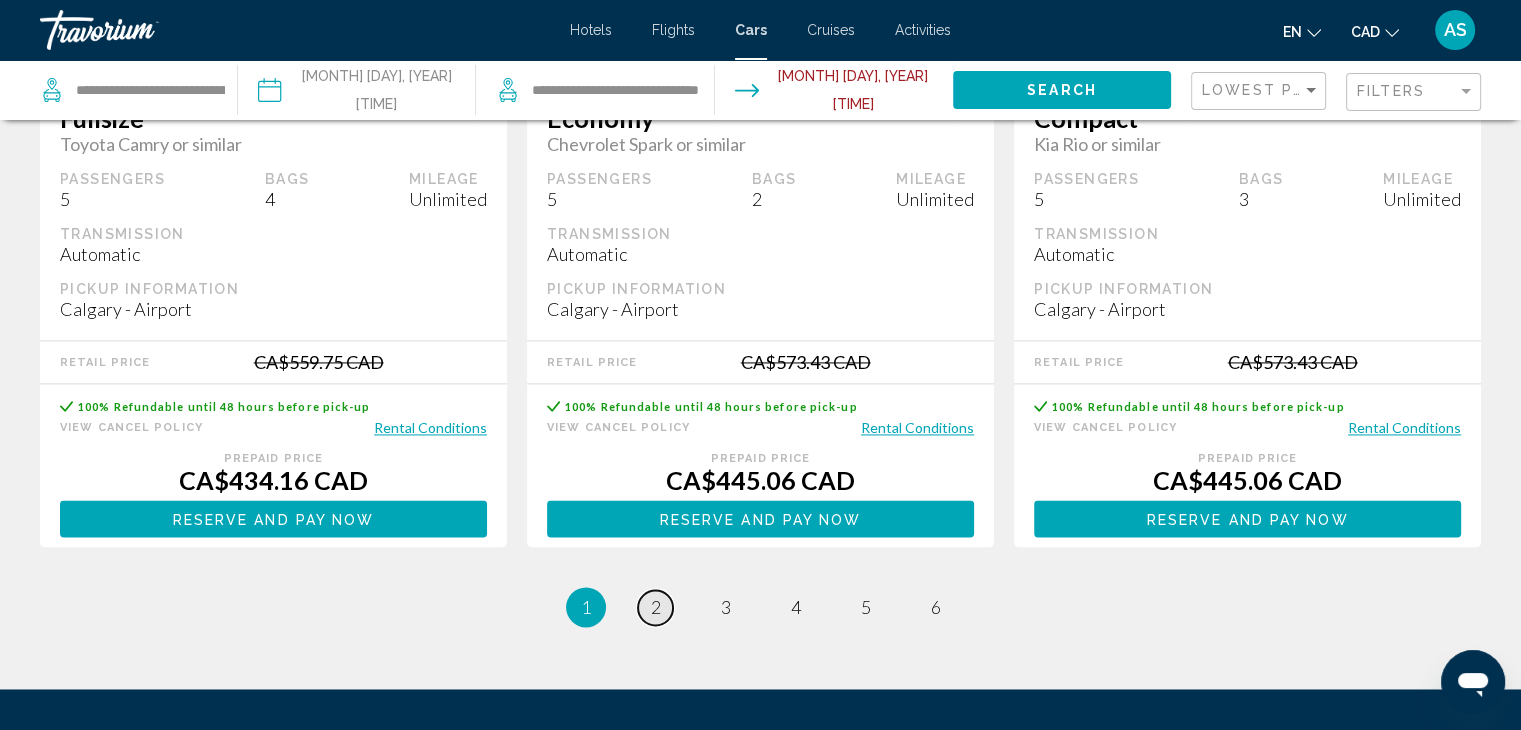 click on "page  2" at bounding box center [655, 607] 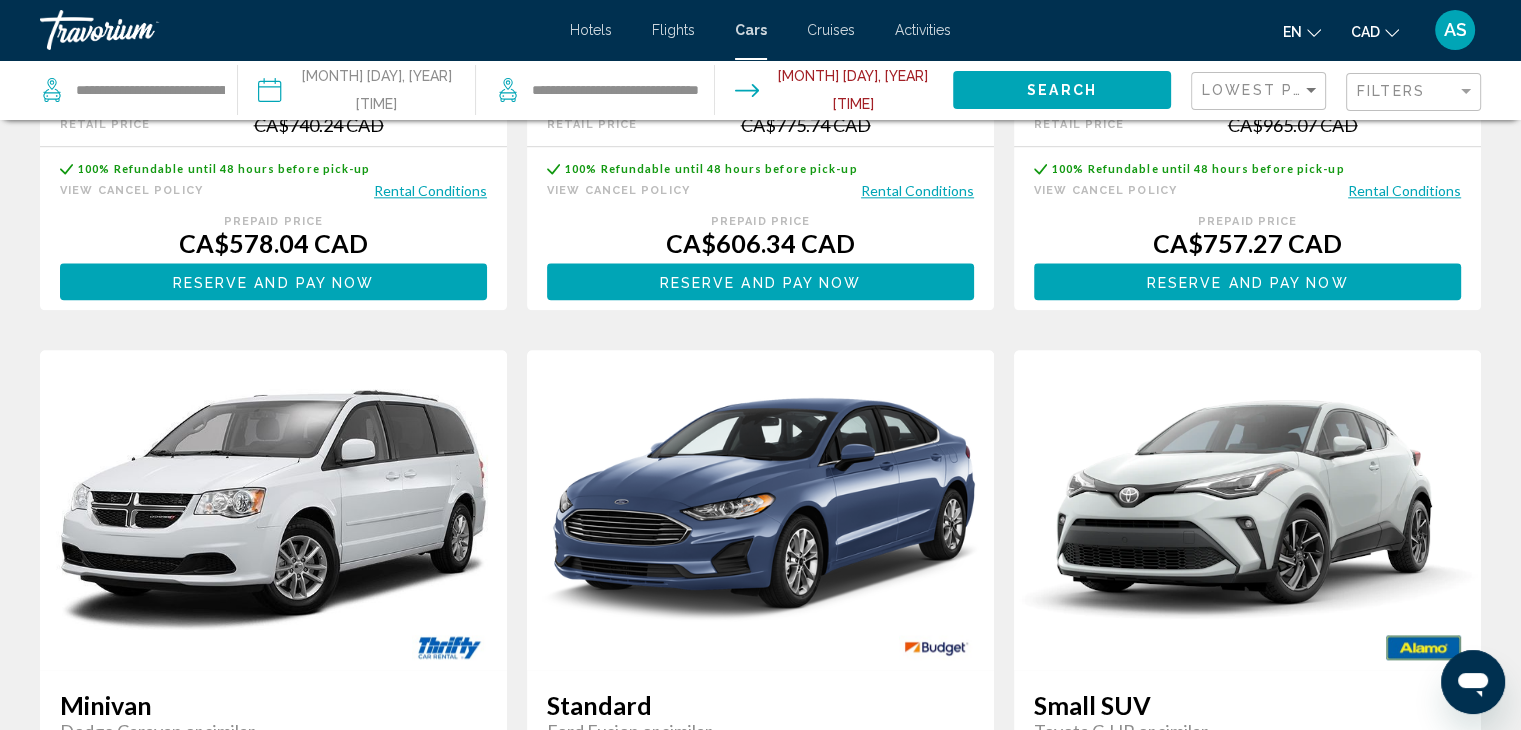 scroll, scrollTop: 2300, scrollLeft: 0, axis: vertical 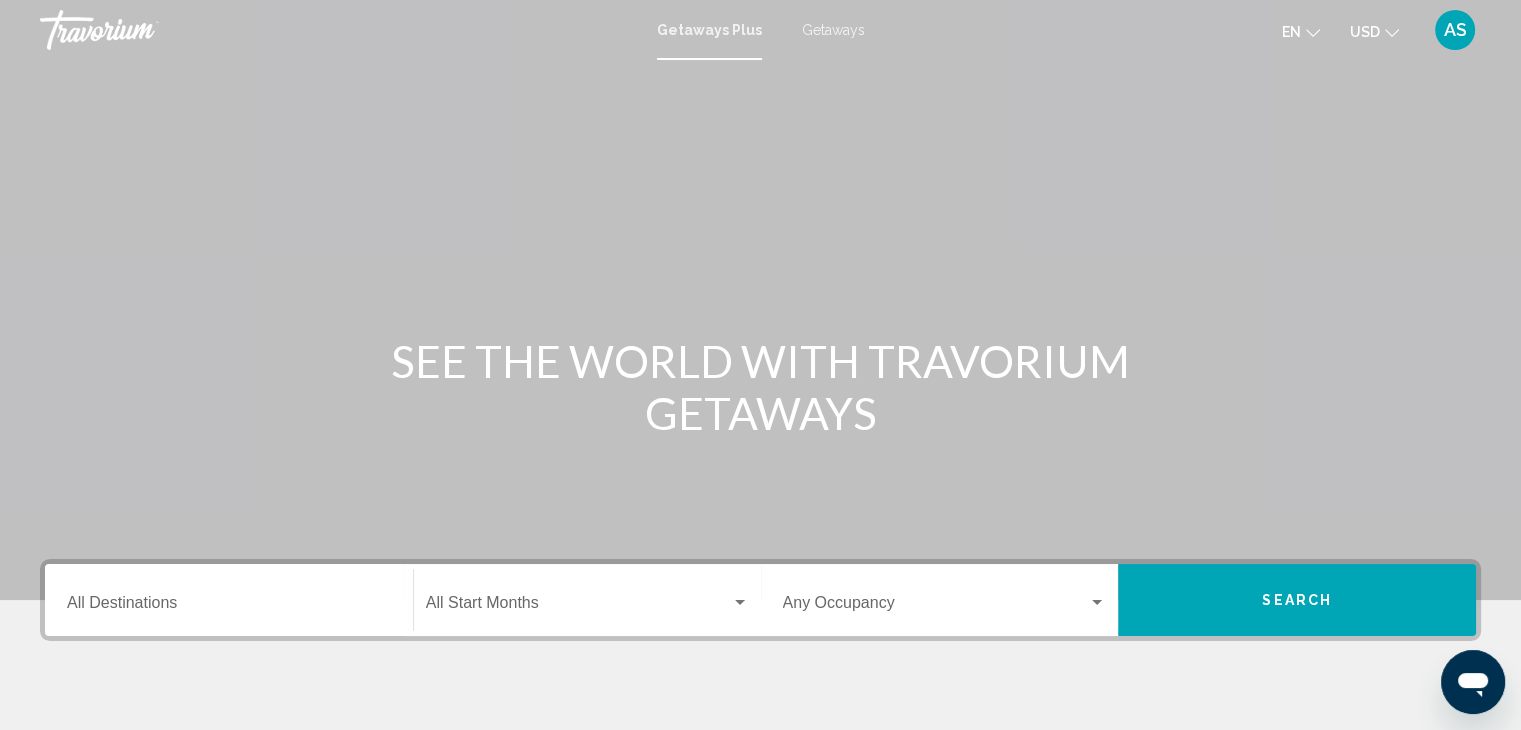 click on "Getaways" at bounding box center [833, 30] 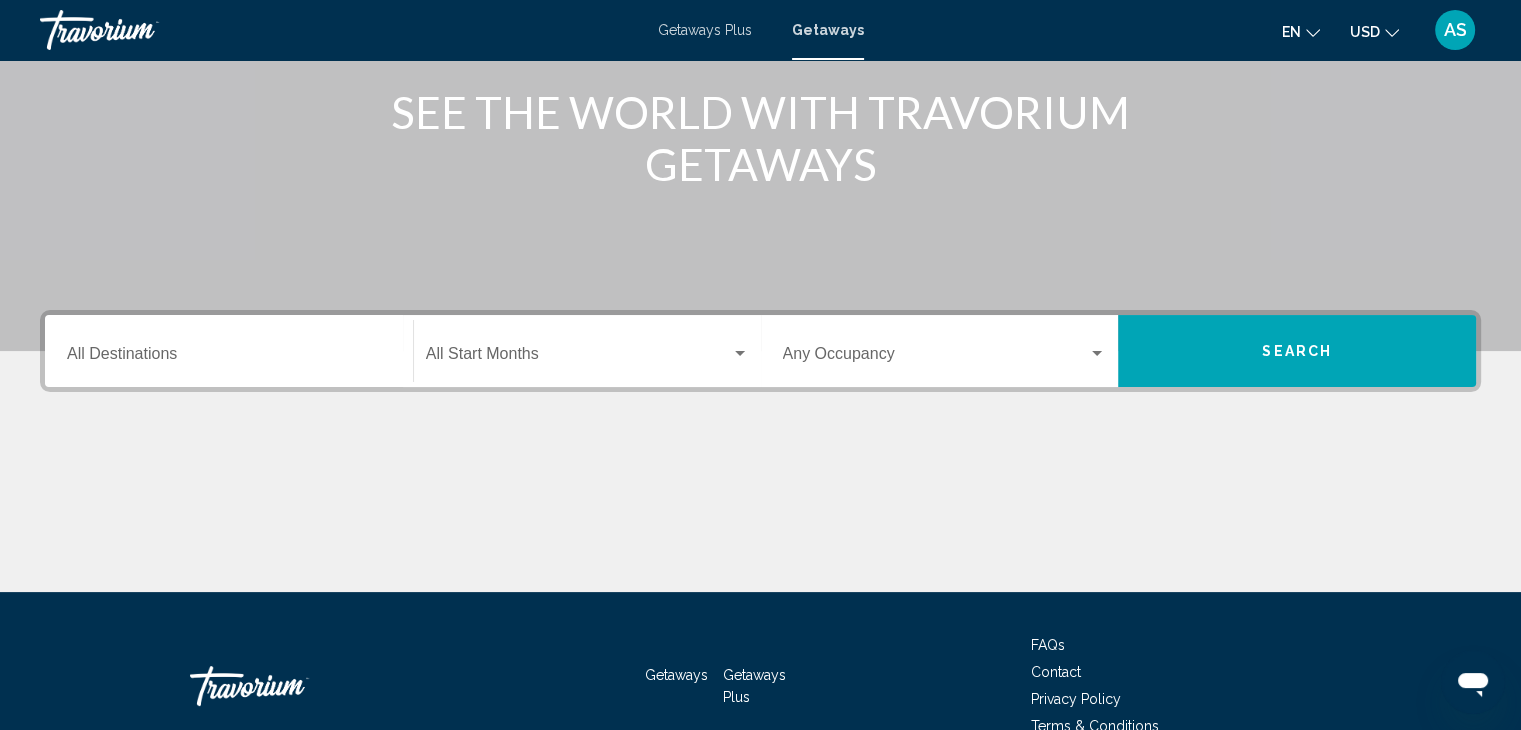 scroll, scrollTop: 300, scrollLeft: 0, axis: vertical 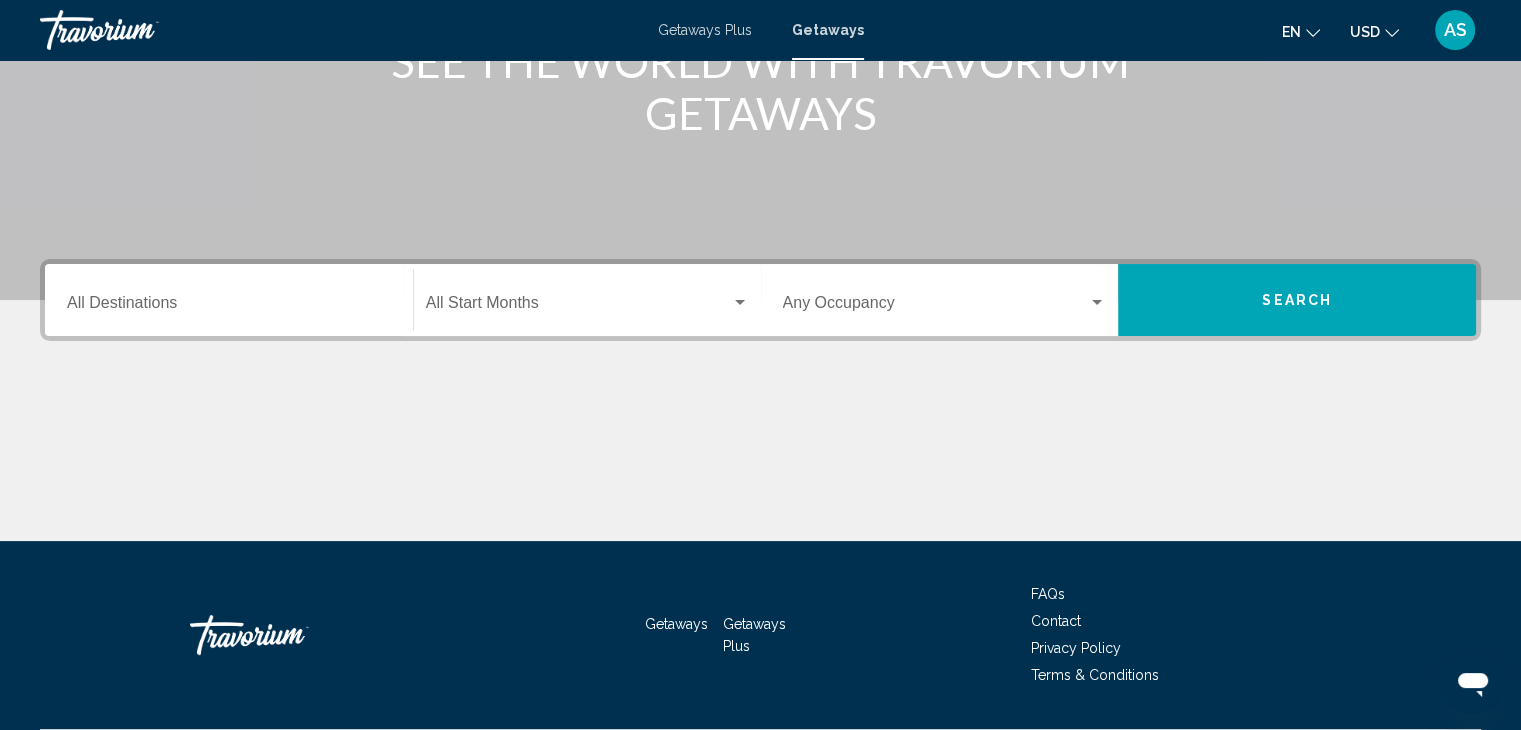 click on "Search" at bounding box center [1297, 301] 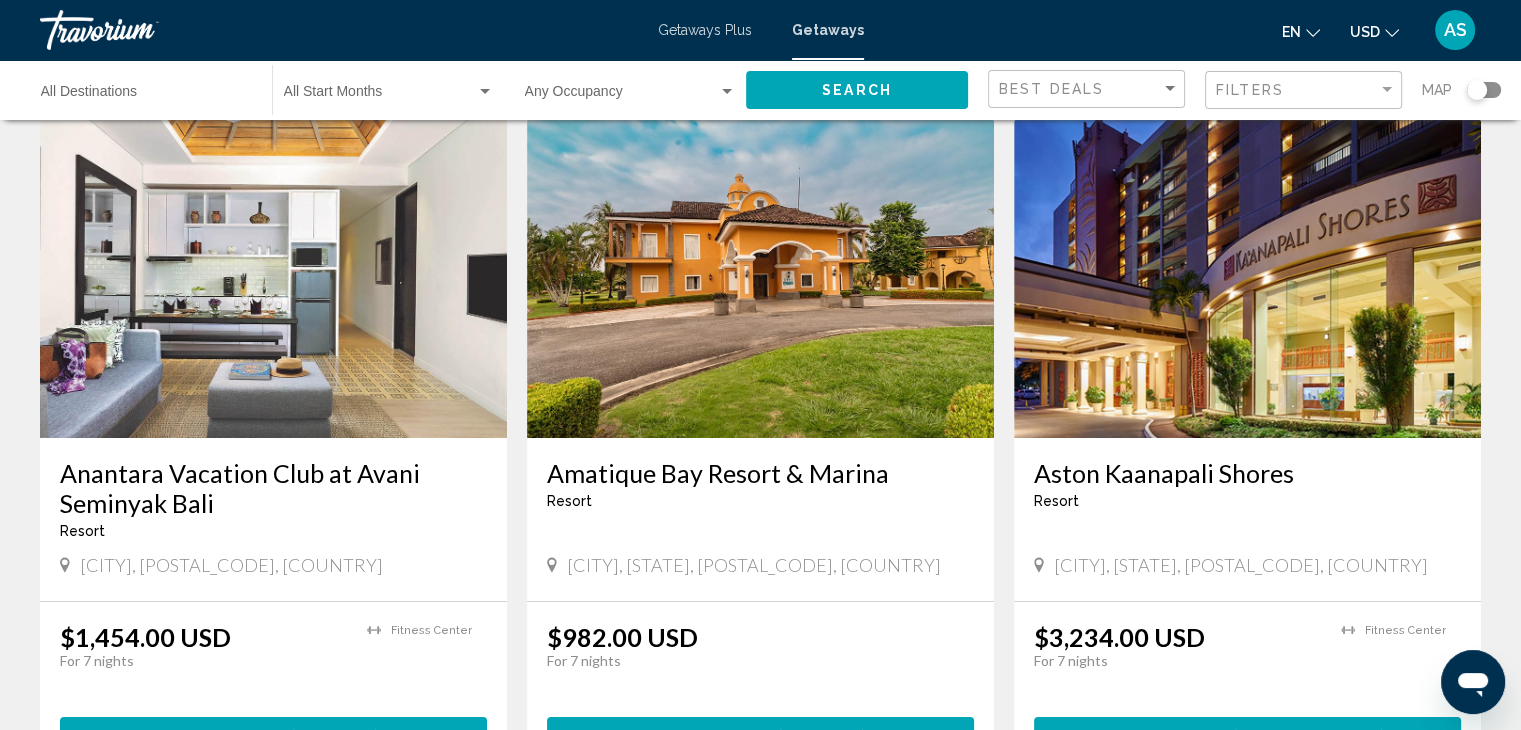 scroll, scrollTop: 200, scrollLeft: 0, axis: vertical 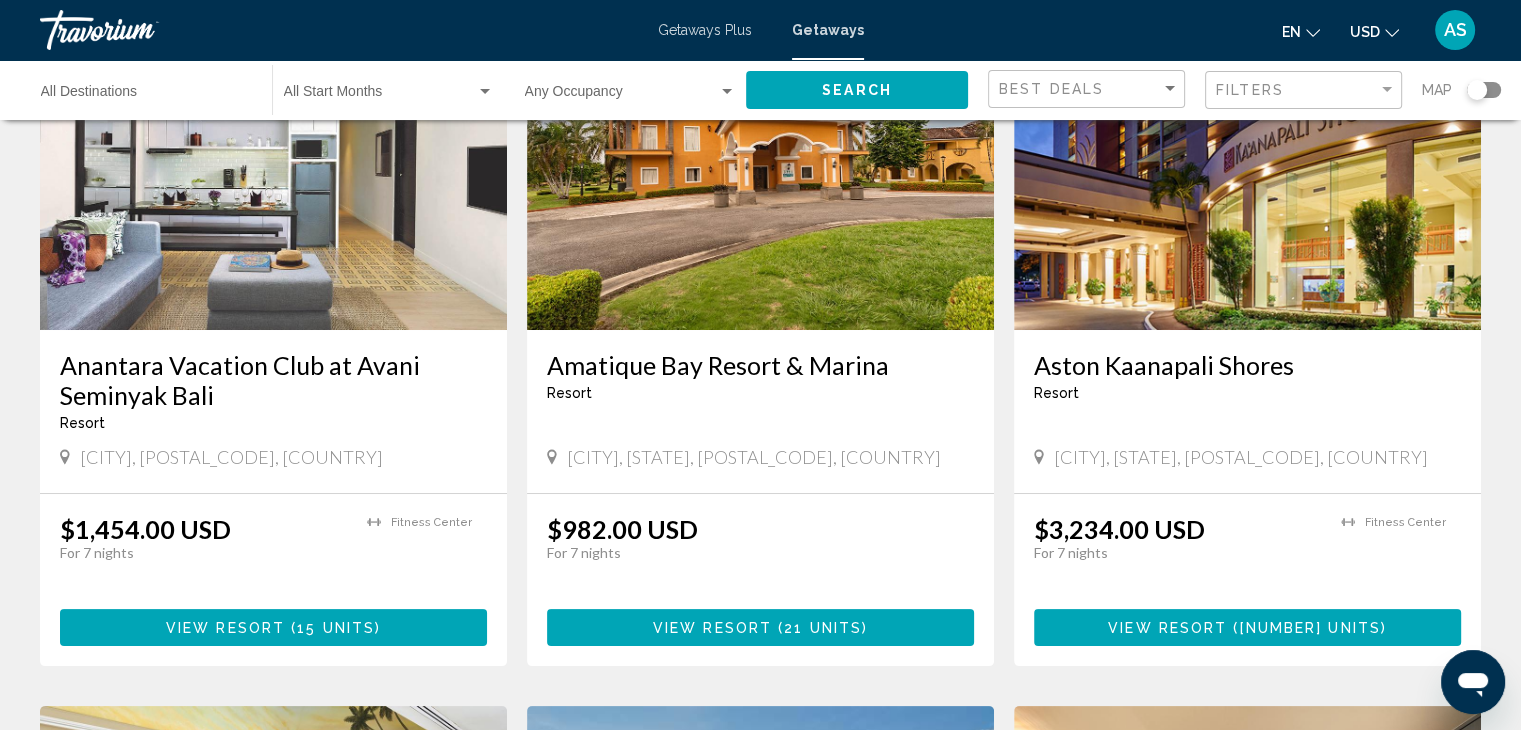 click 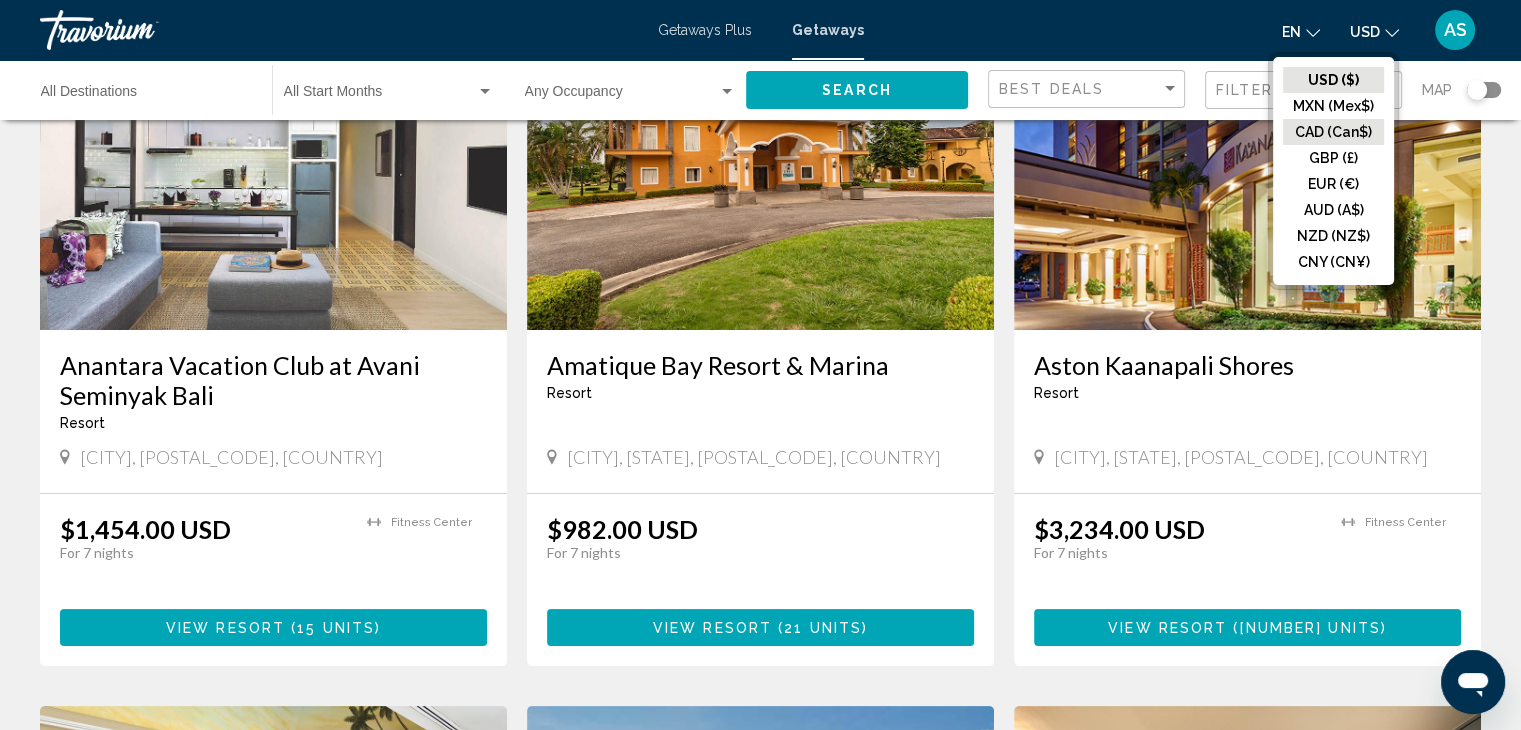 click on "CAD (Can$)" 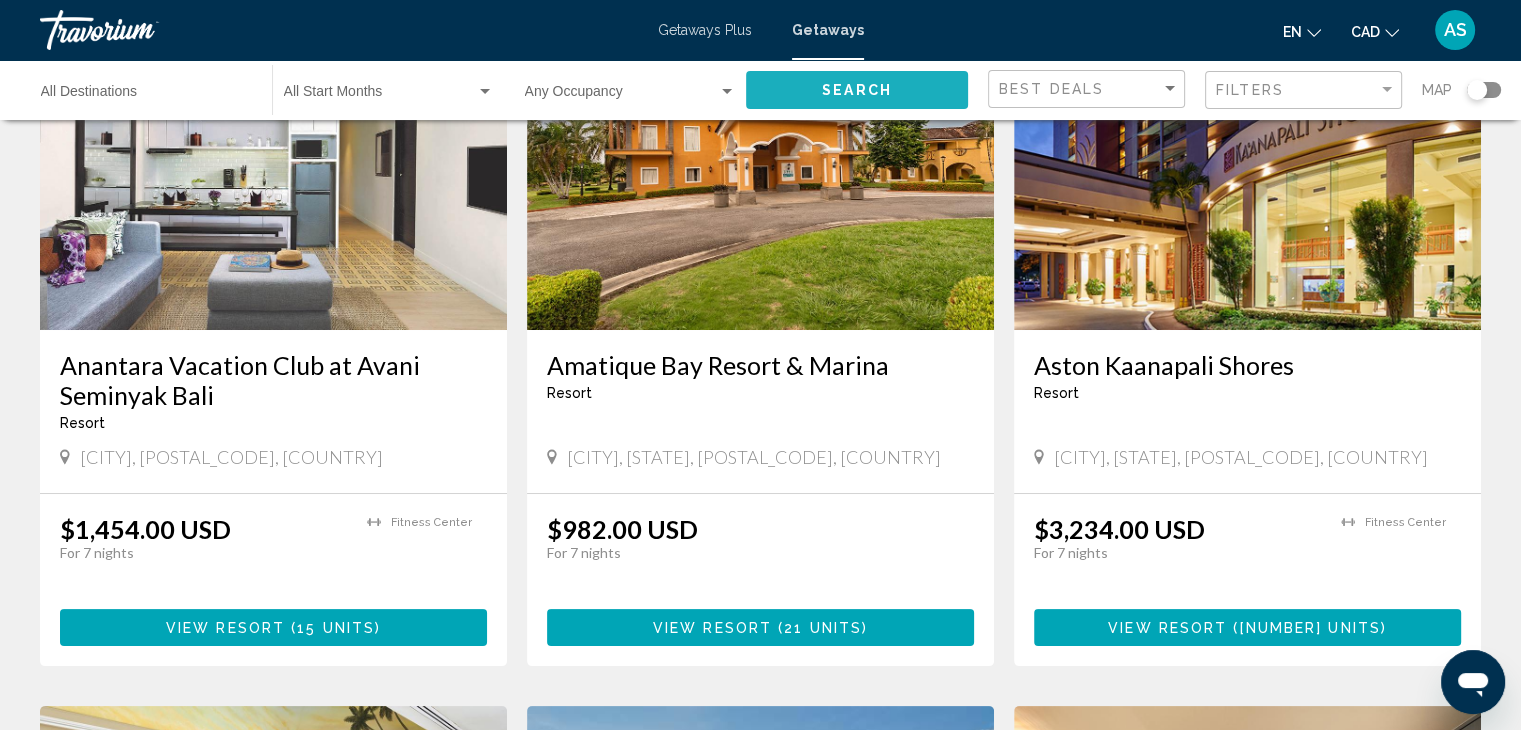 click on "Search" 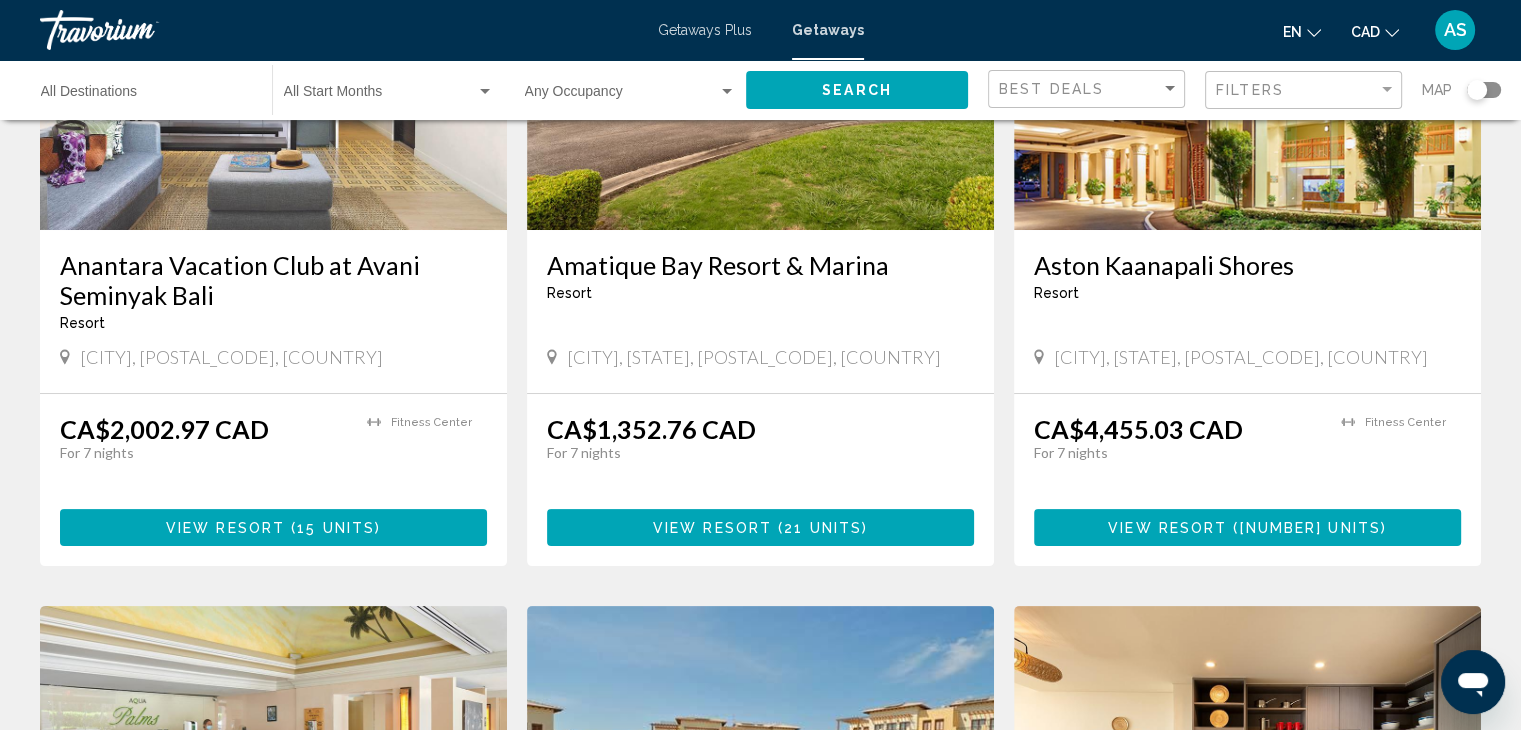 scroll, scrollTop: 0, scrollLeft: 0, axis: both 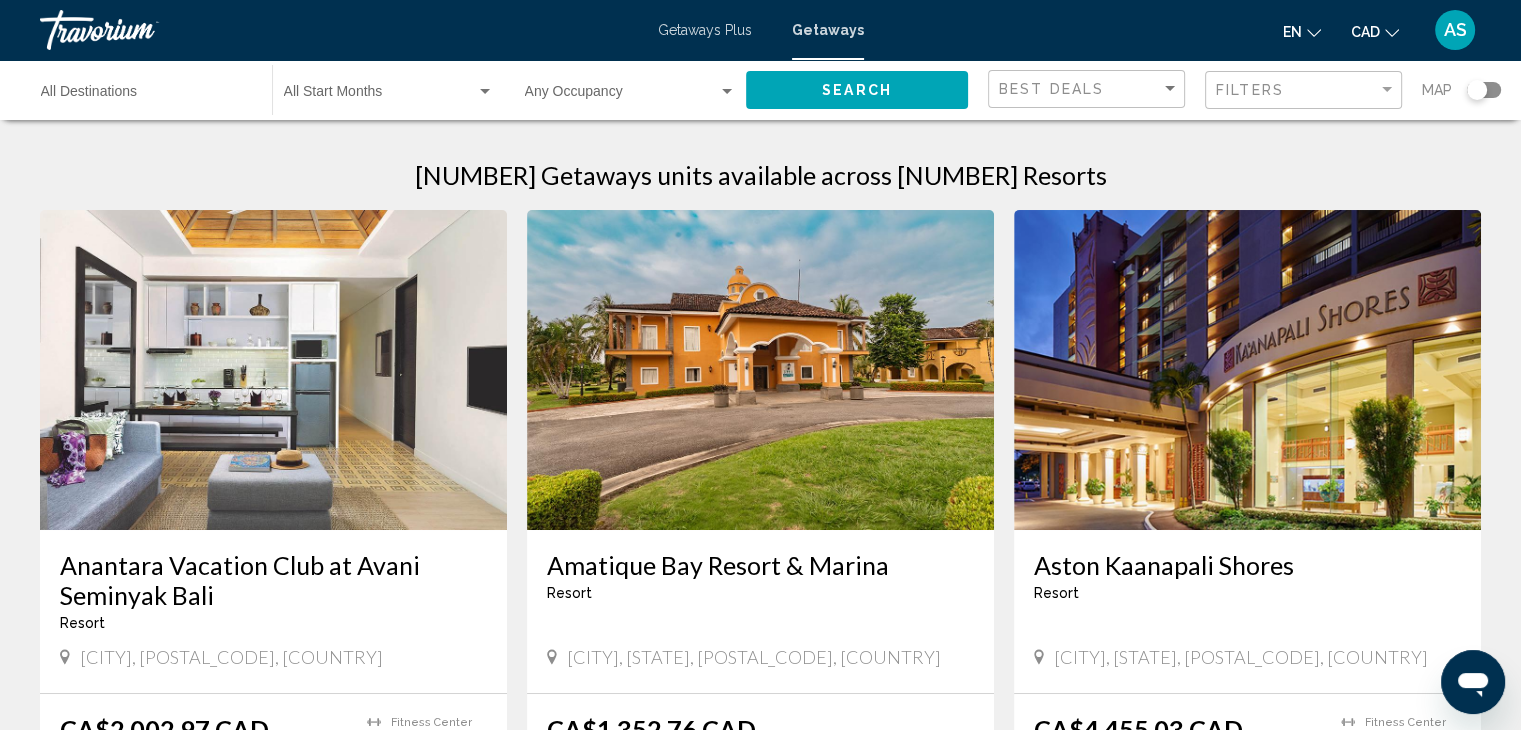click on "Destination All Destinations" at bounding box center [146, 96] 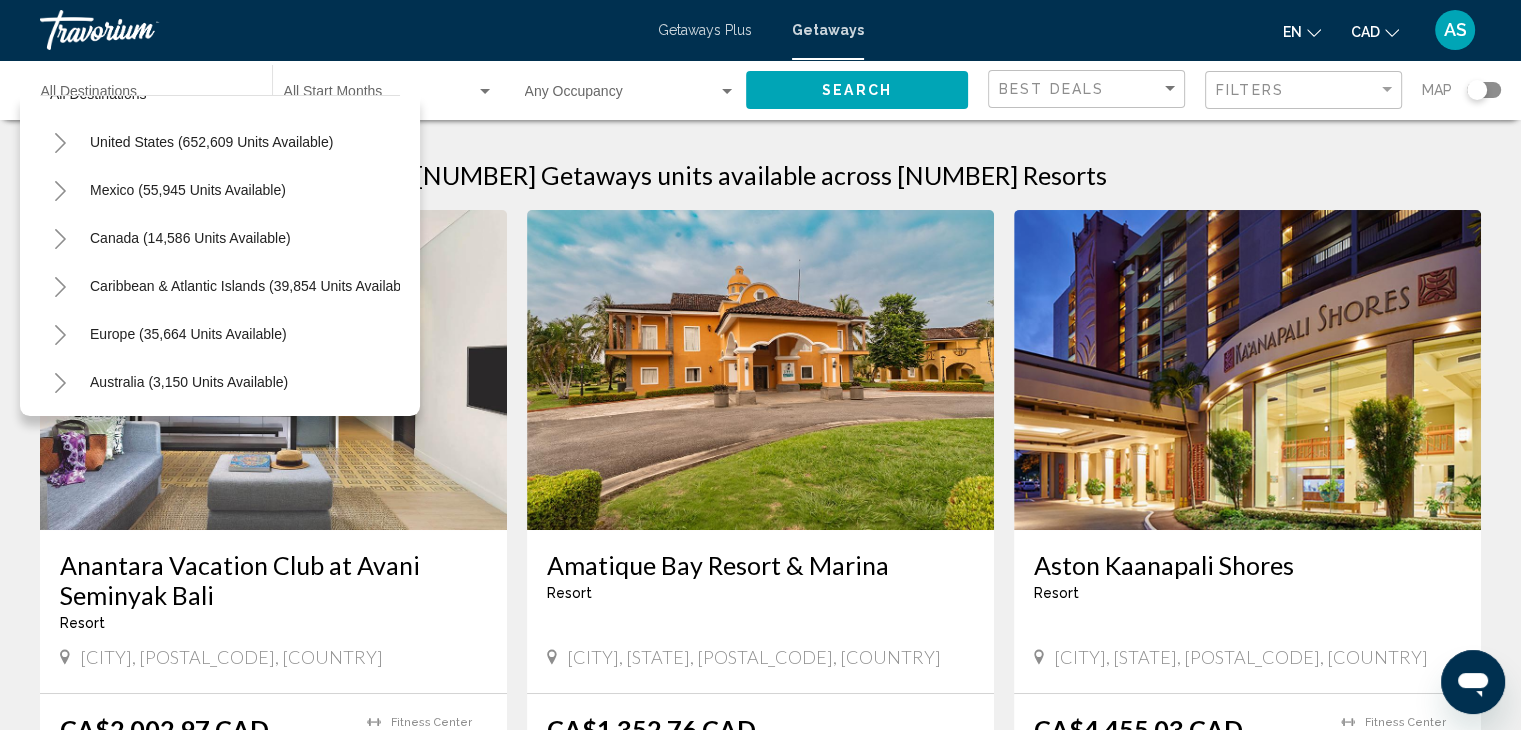 scroll, scrollTop: 47, scrollLeft: 0, axis: vertical 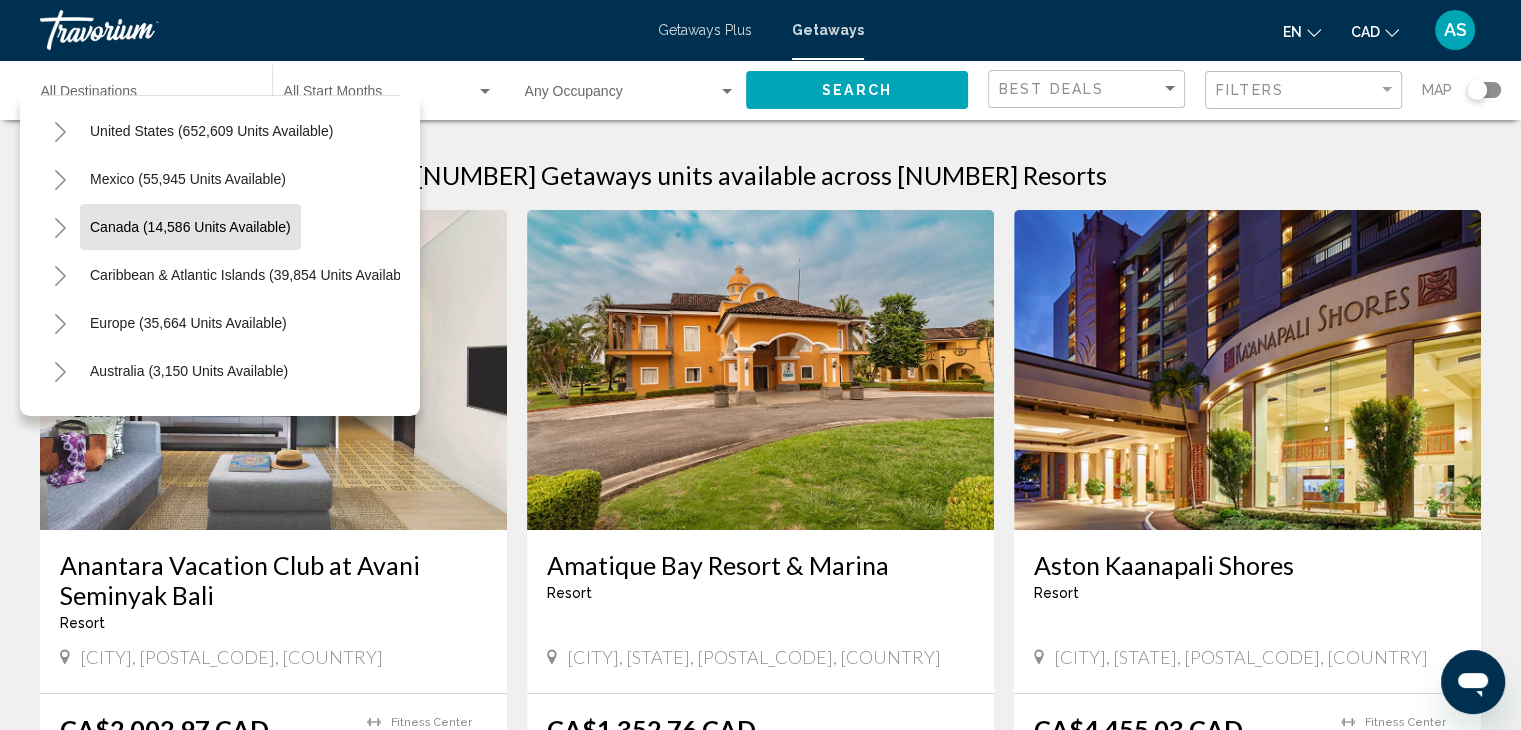 click on "Canada (14,586 units available)" at bounding box center [253, 275] 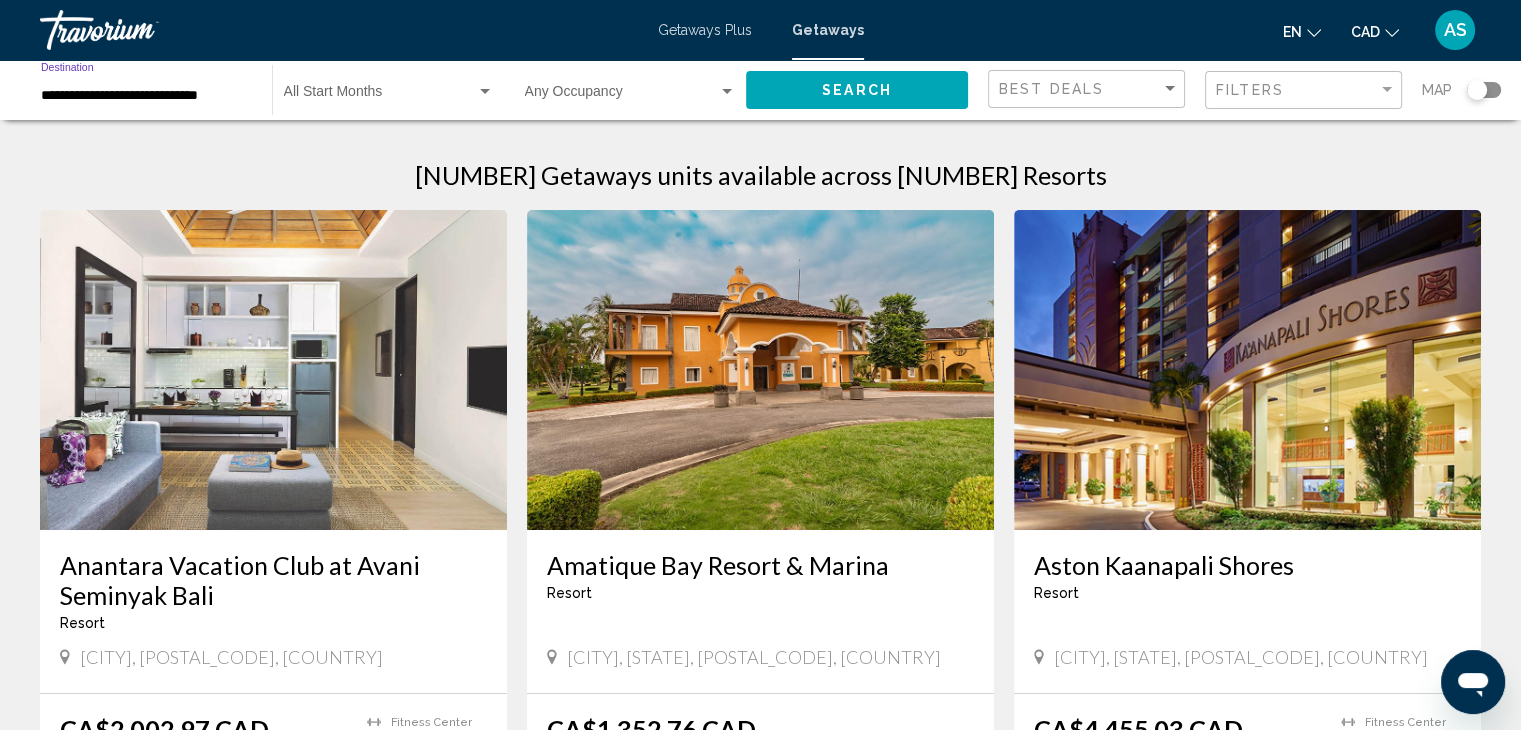 click at bounding box center [485, 91] 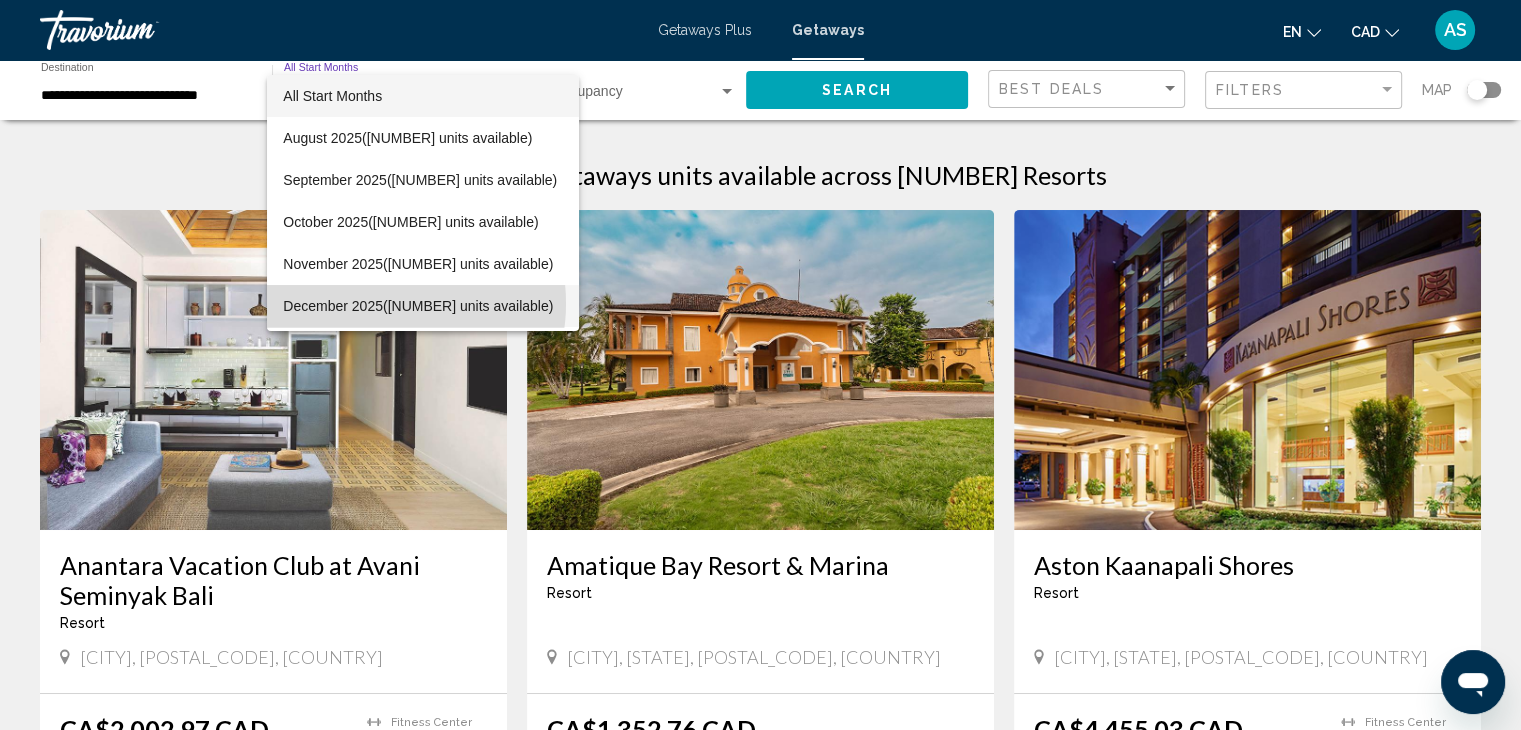 click on "December 2025  (114,667 units available)" at bounding box center [423, 306] 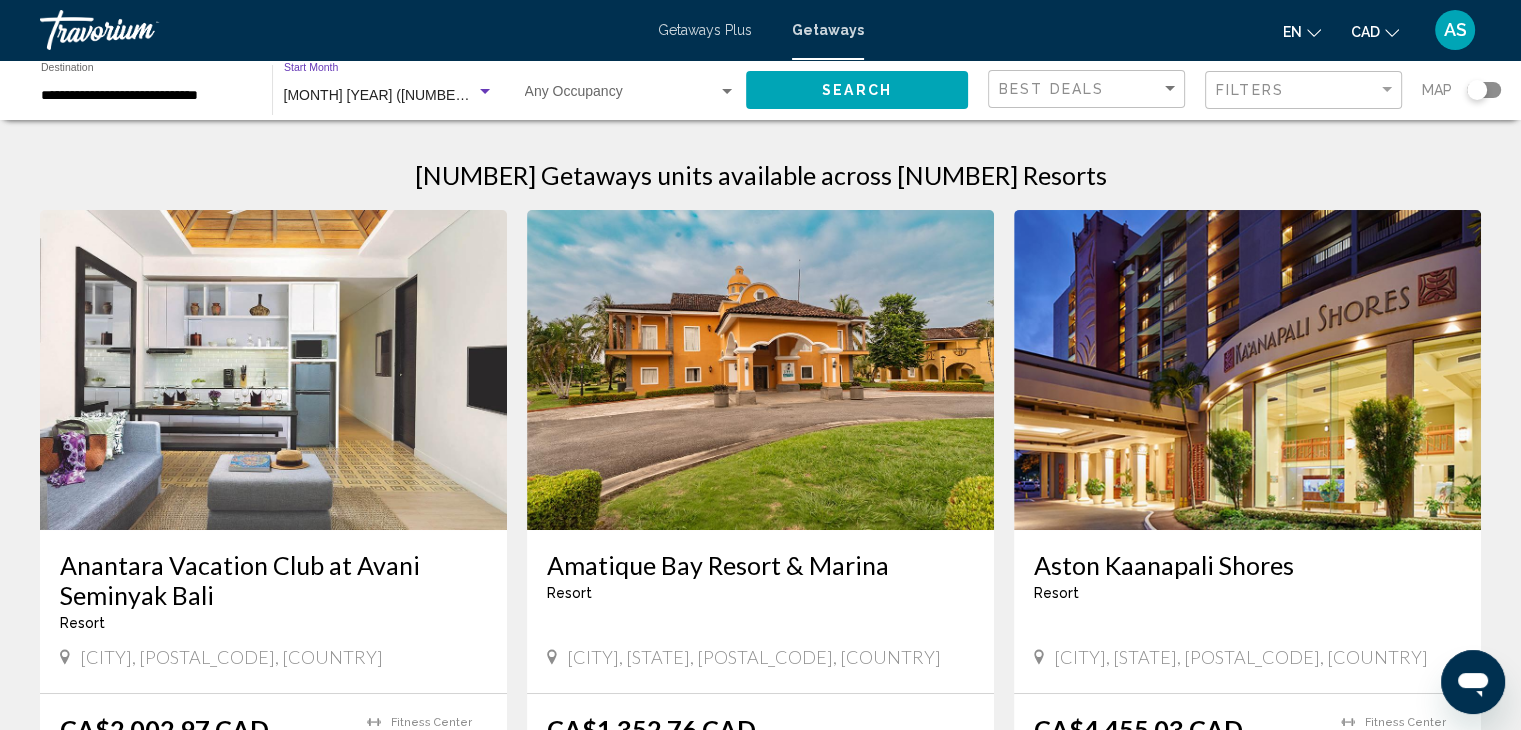 click on "Search" 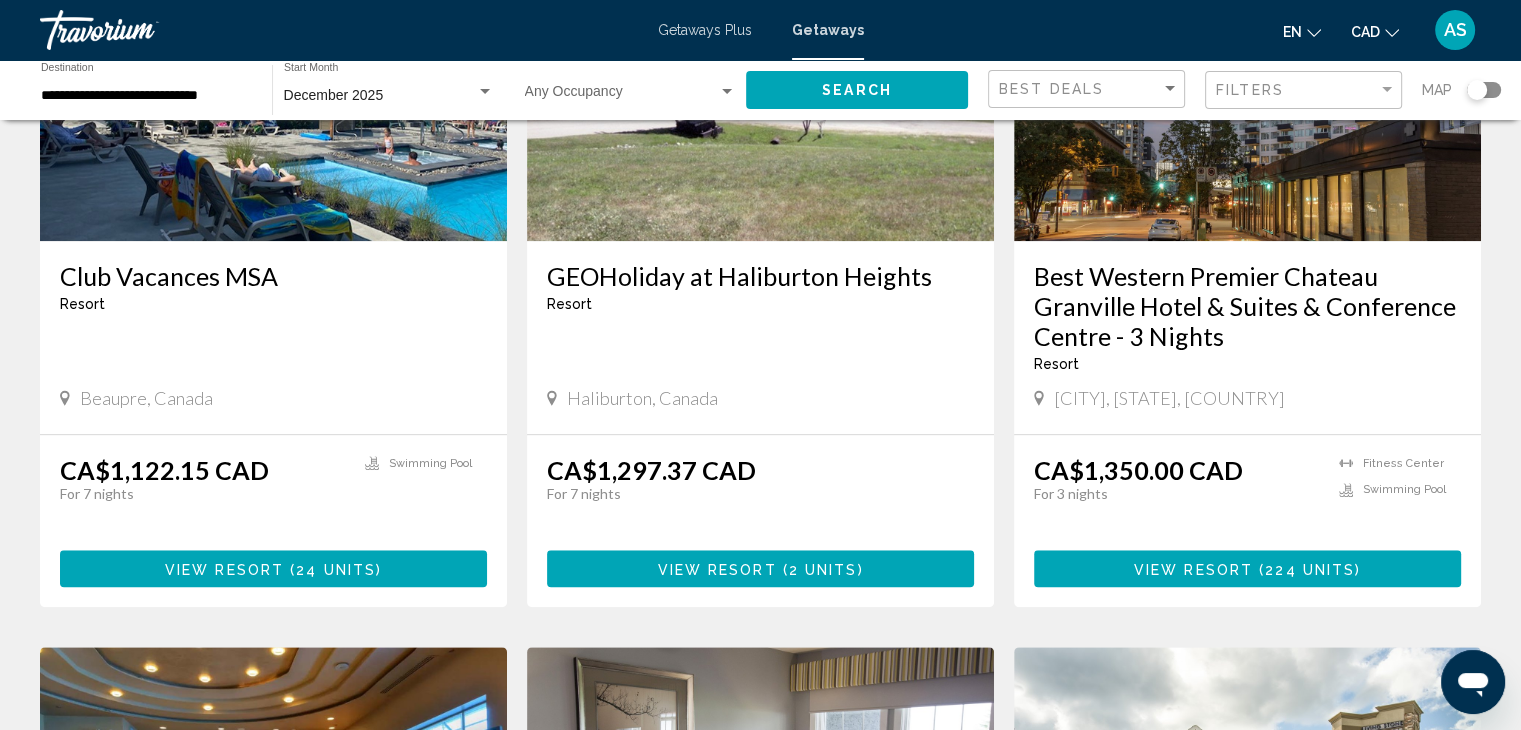 scroll, scrollTop: 1700, scrollLeft: 0, axis: vertical 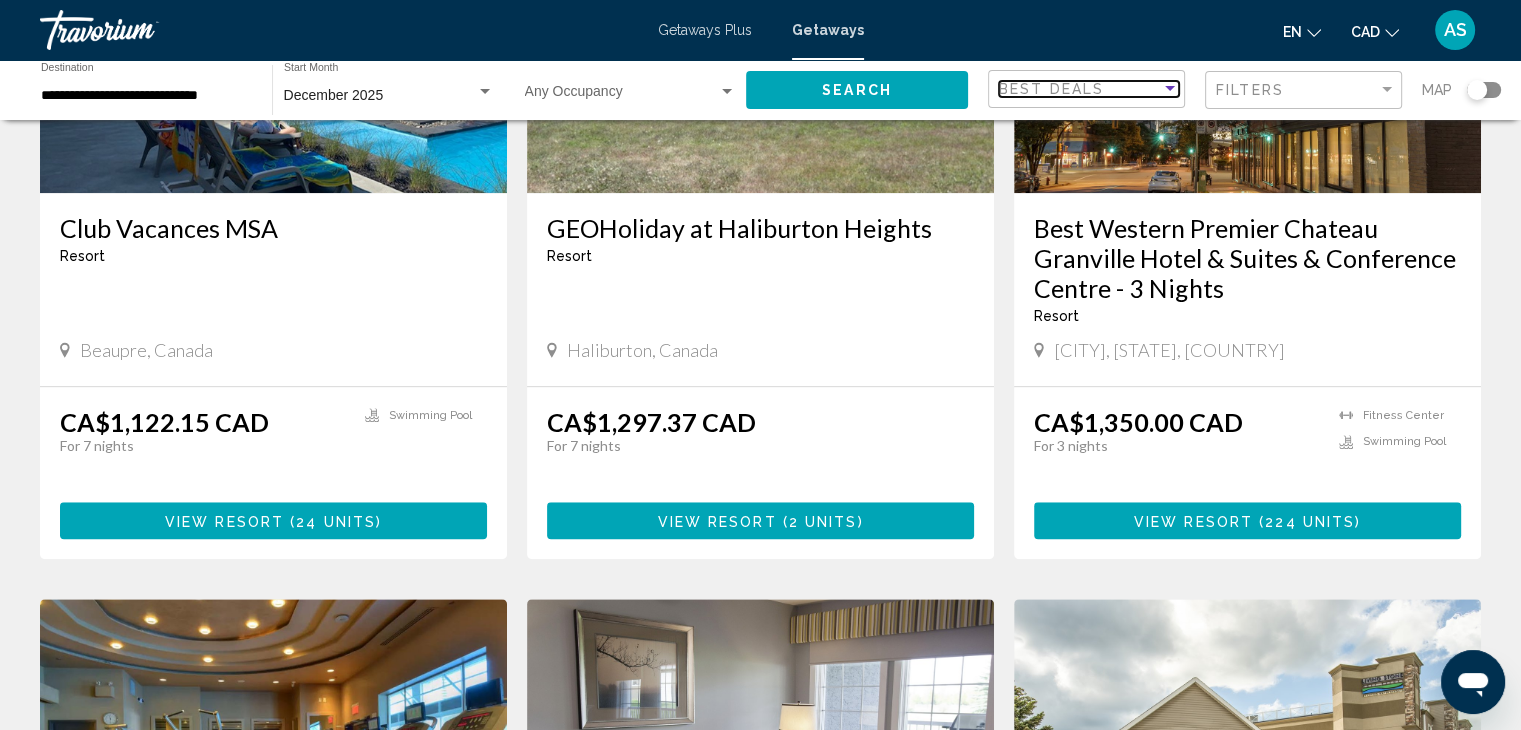 click at bounding box center (1170, 88) 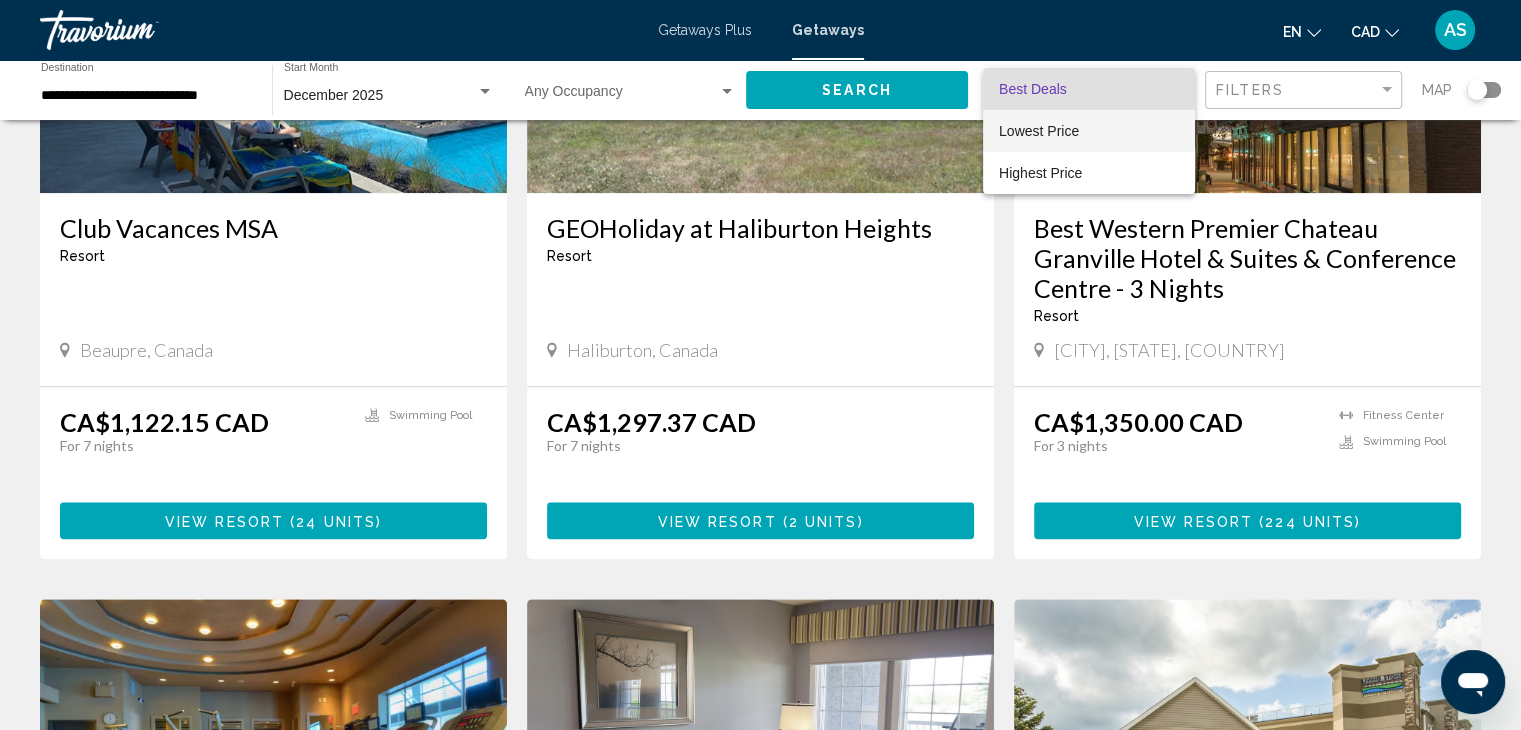 click on "Lowest Price" at bounding box center [1039, 131] 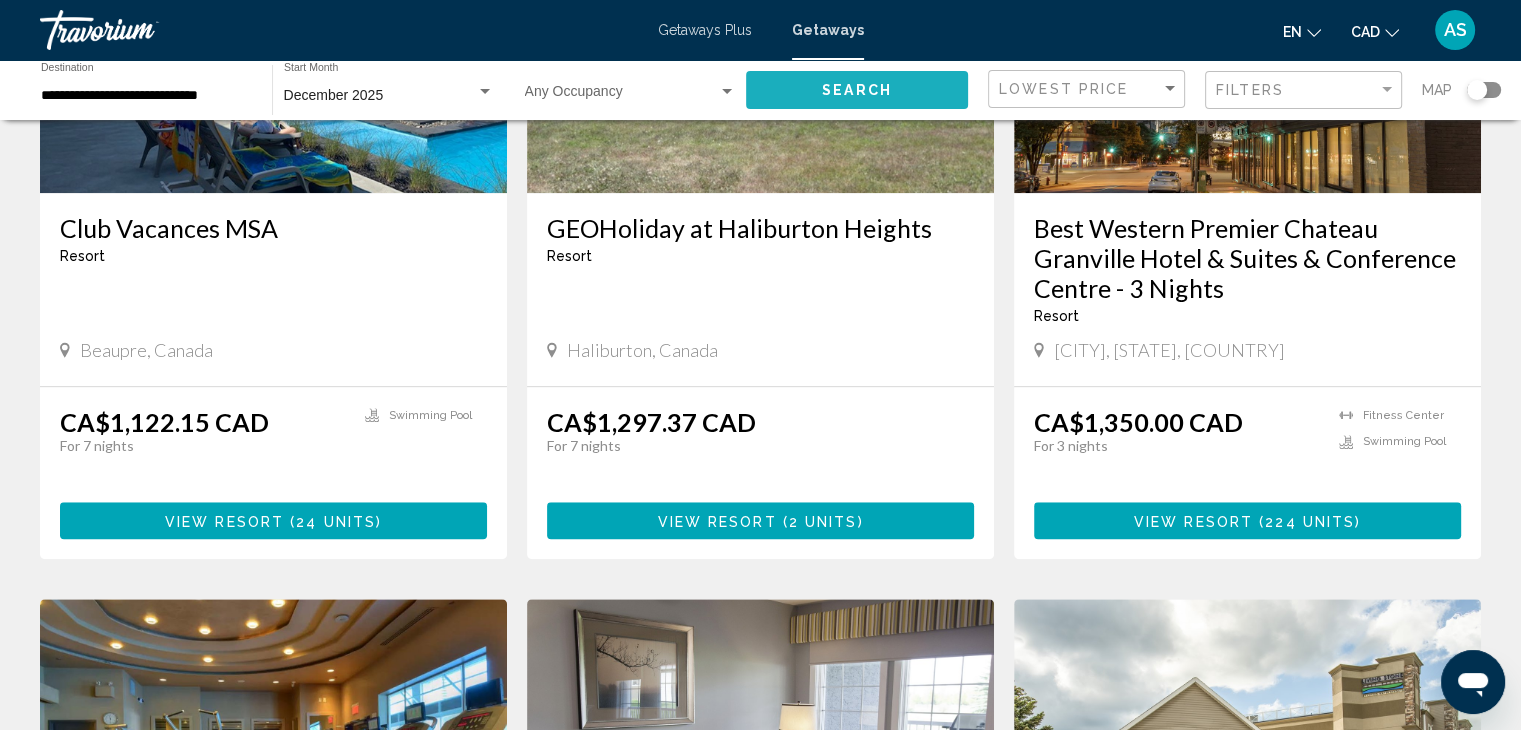 click on "Search" 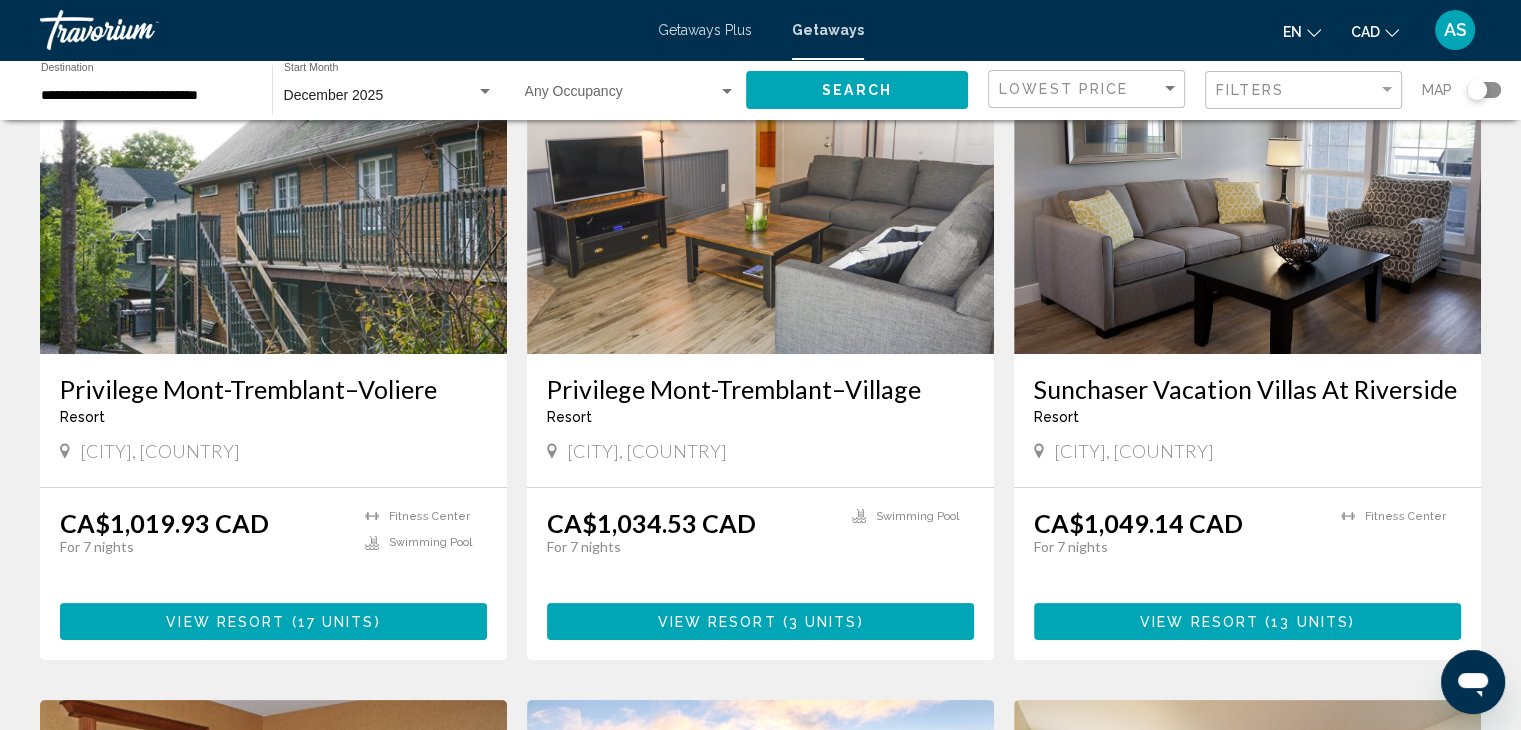 scroll, scrollTop: 200, scrollLeft: 0, axis: vertical 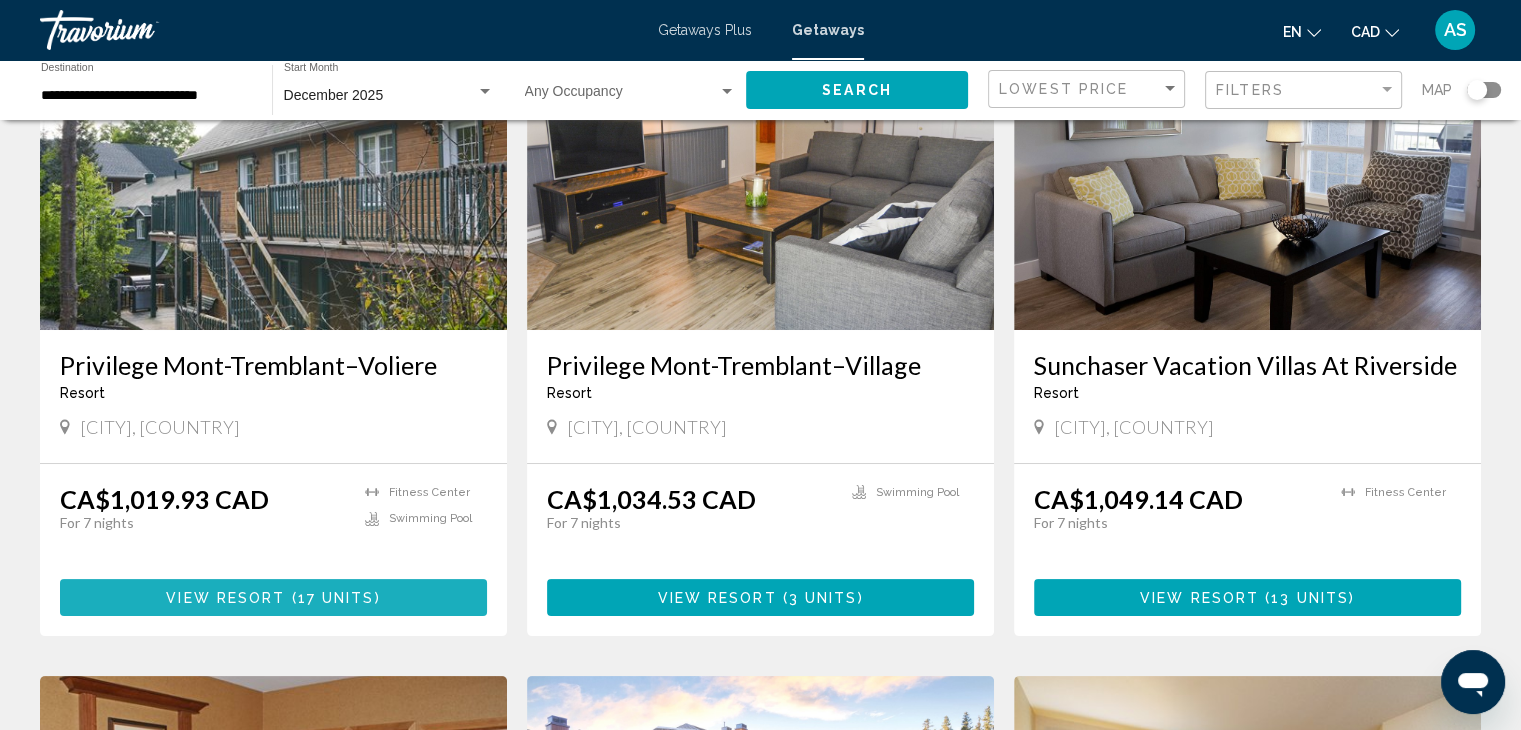 click on "View Resort" at bounding box center (225, 598) 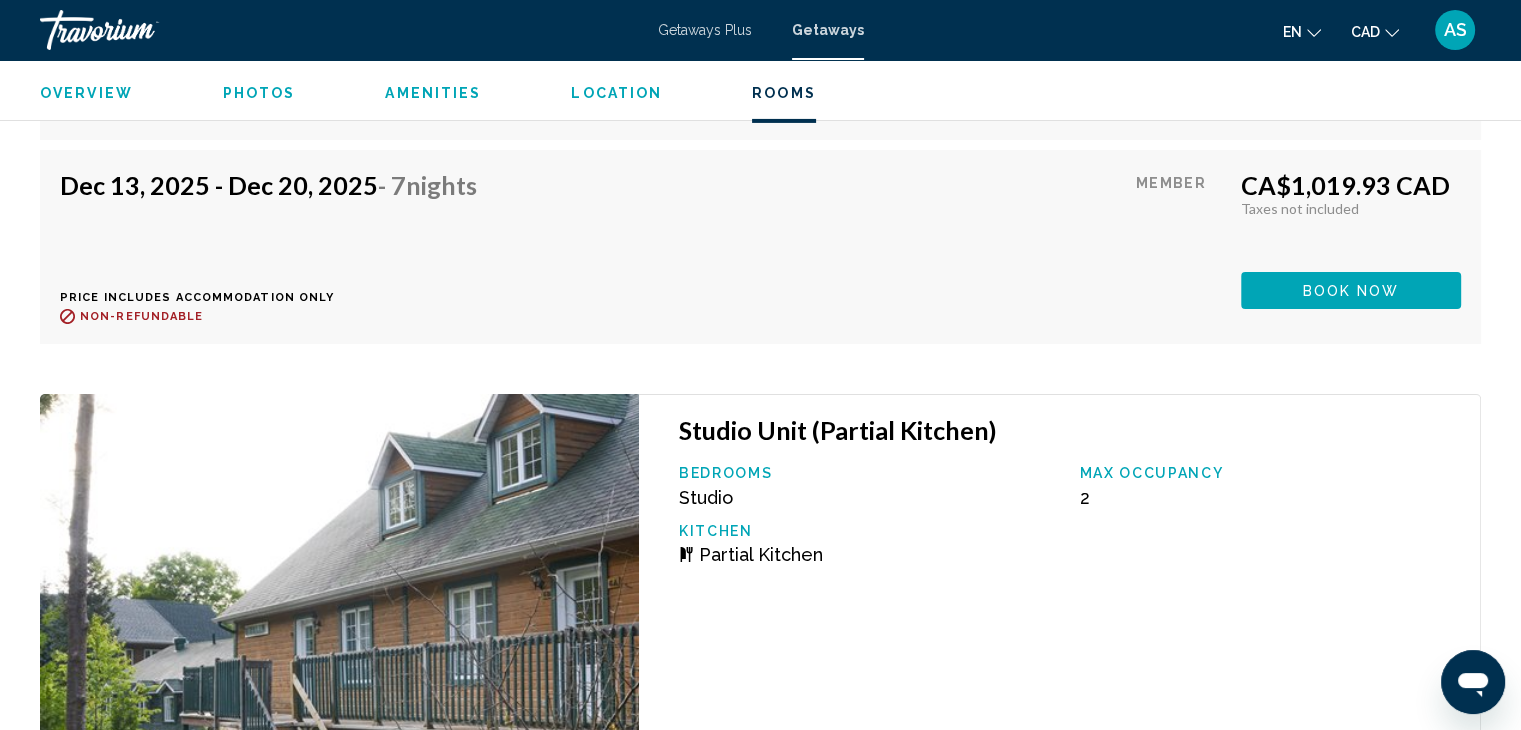 scroll, scrollTop: 6700, scrollLeft: 0, axis: vertical 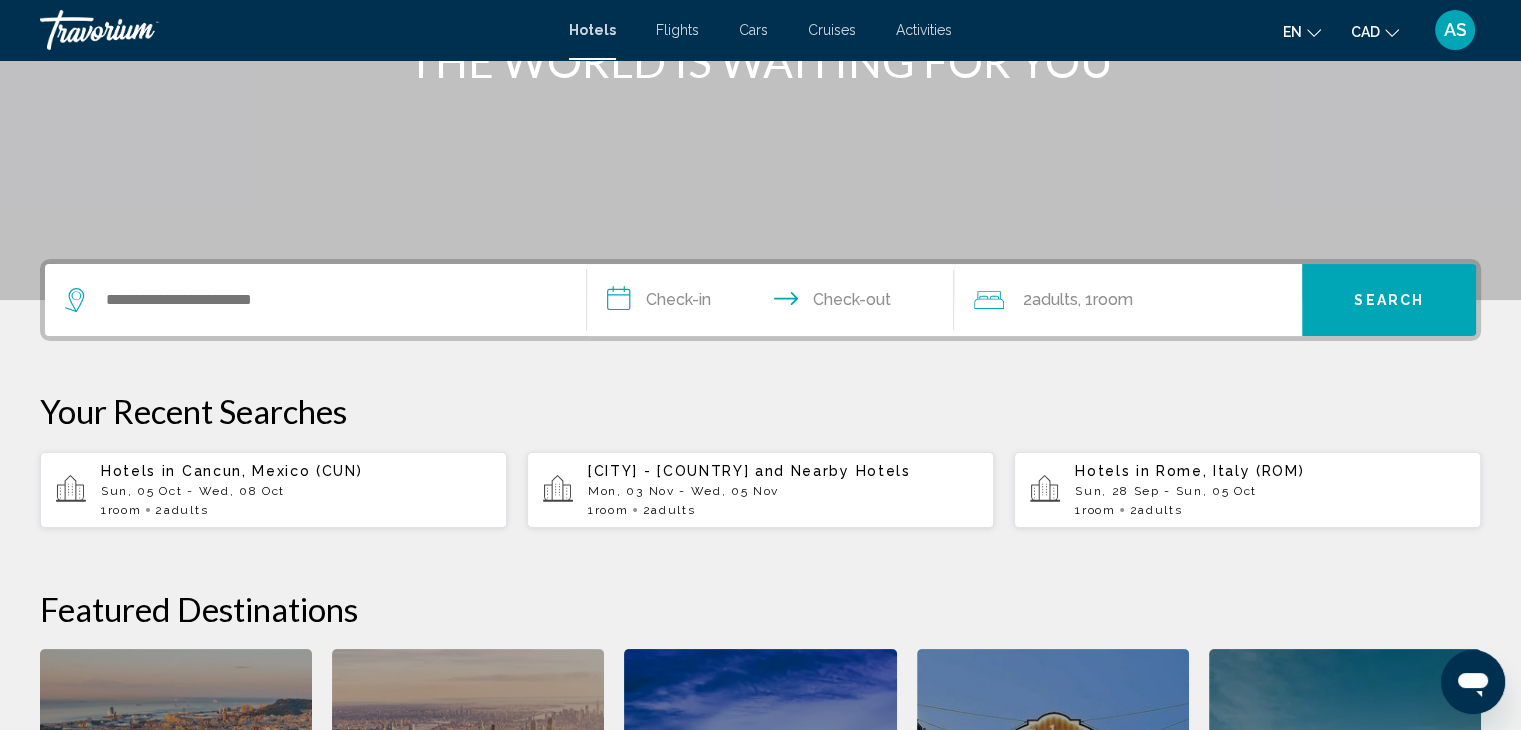 click on "Cars" at bounding box center (753, 30) 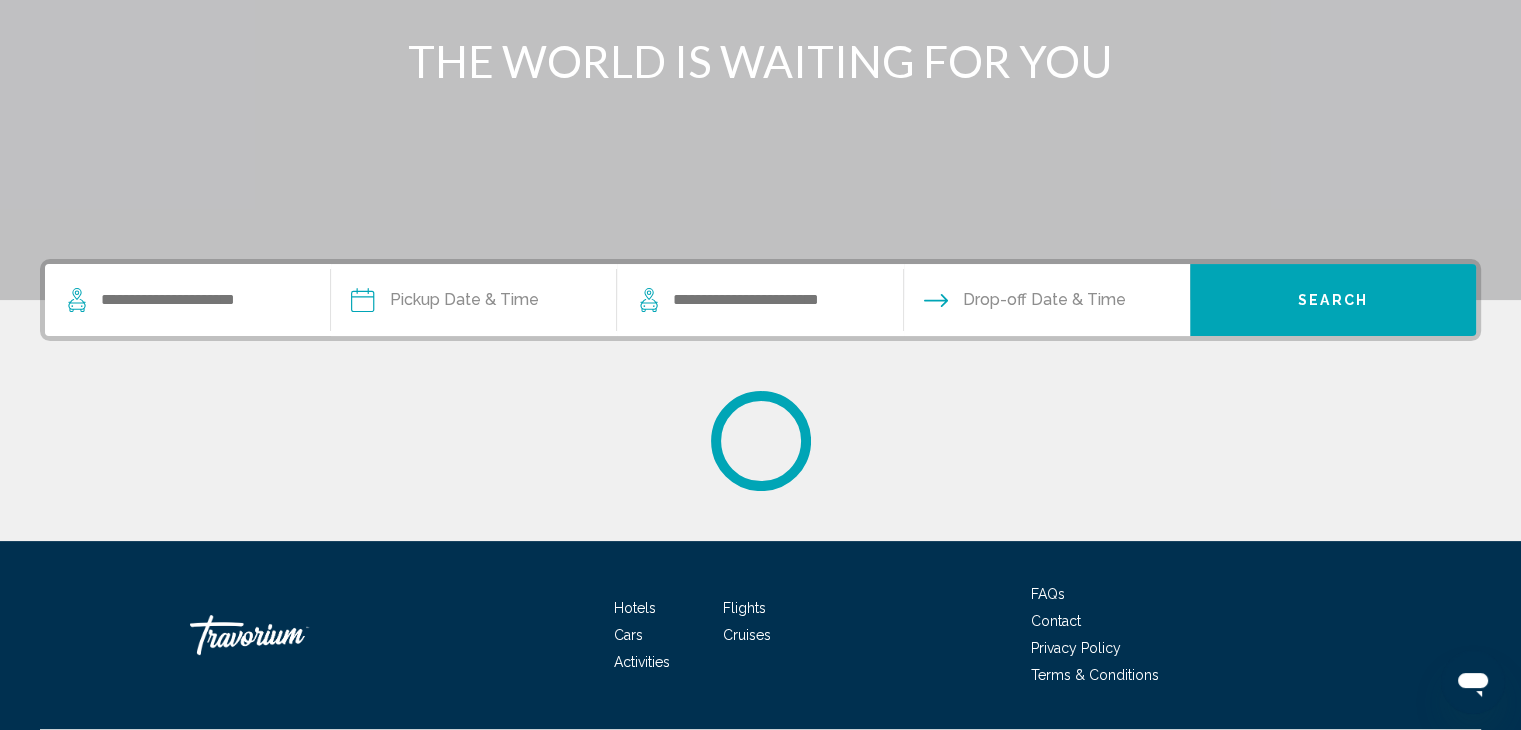 scroll, scrollTop: 0, scrollLeft: 0, axis: both 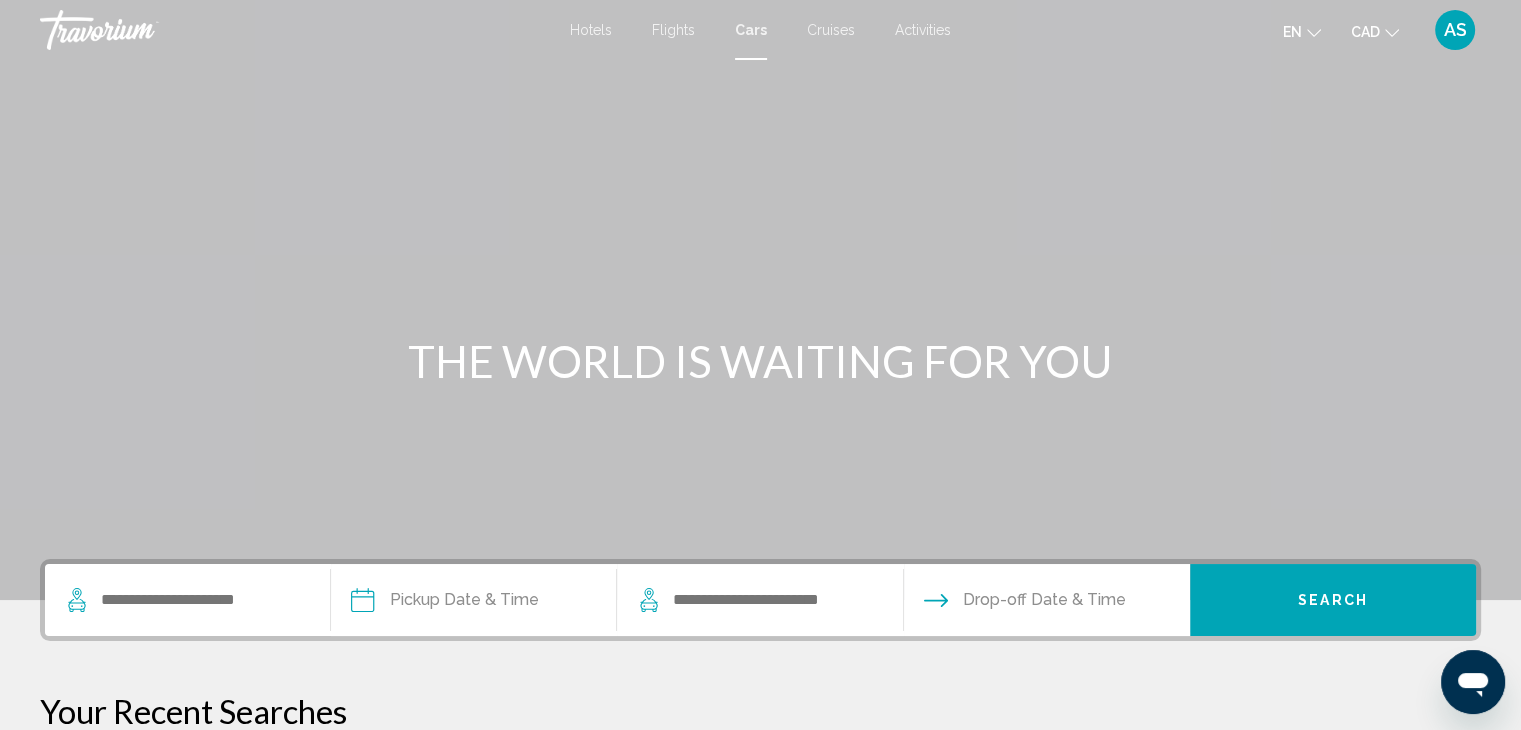 click at bounding box center [760, 300] 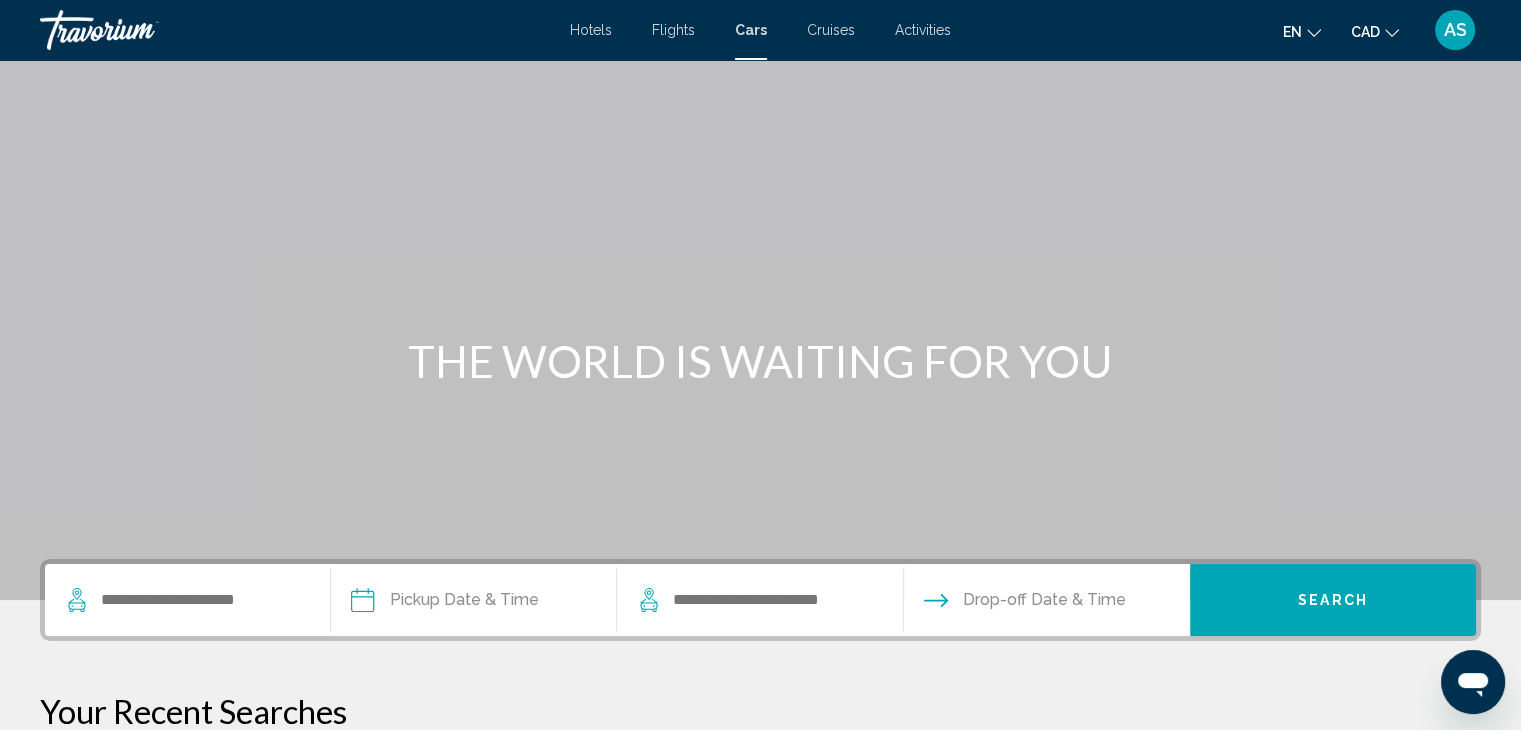 scroll, scrollTop: 200, scrollLeft: 0, axis: vertical 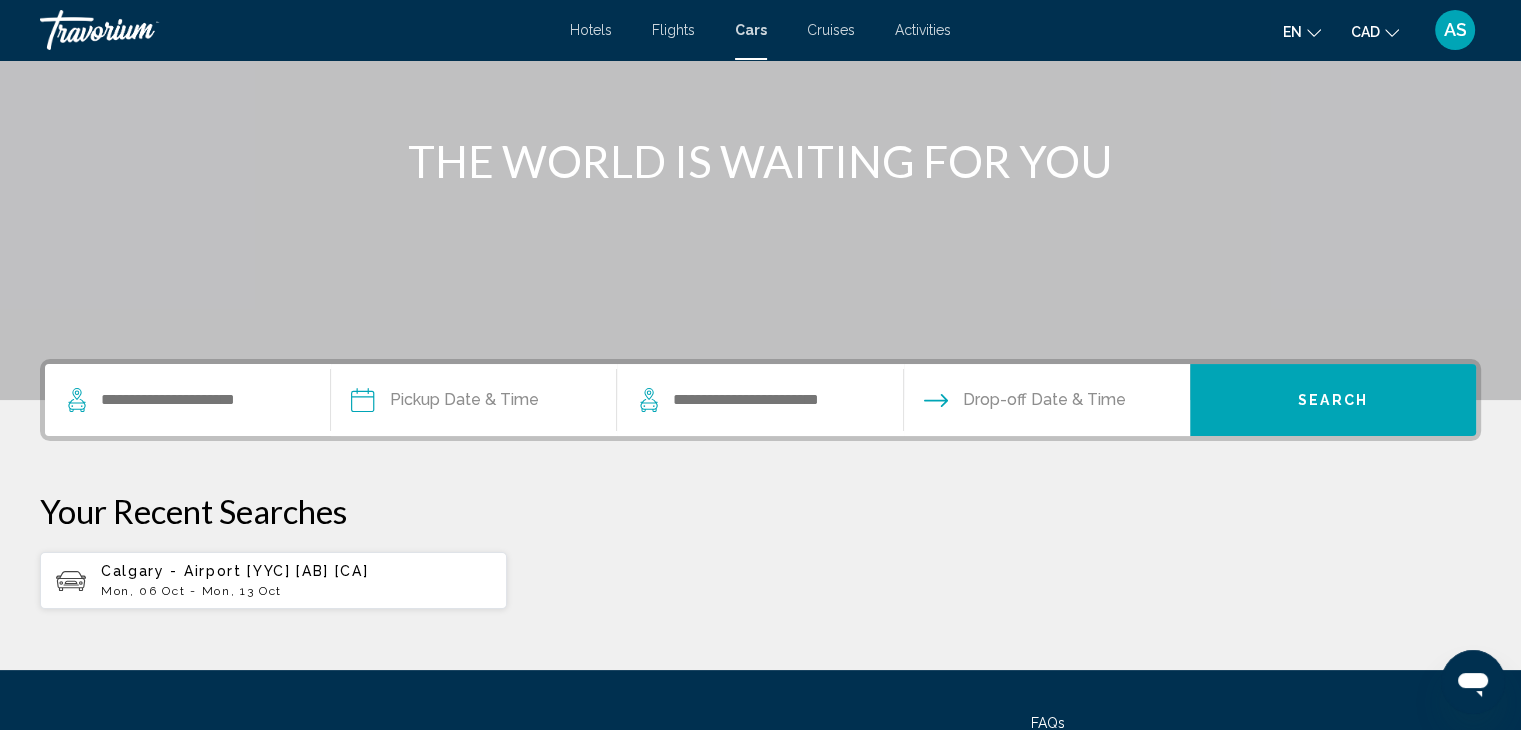 click on "Mon, 06 Oct - Mon, 13 Oct" at bounding box center [296, 591] 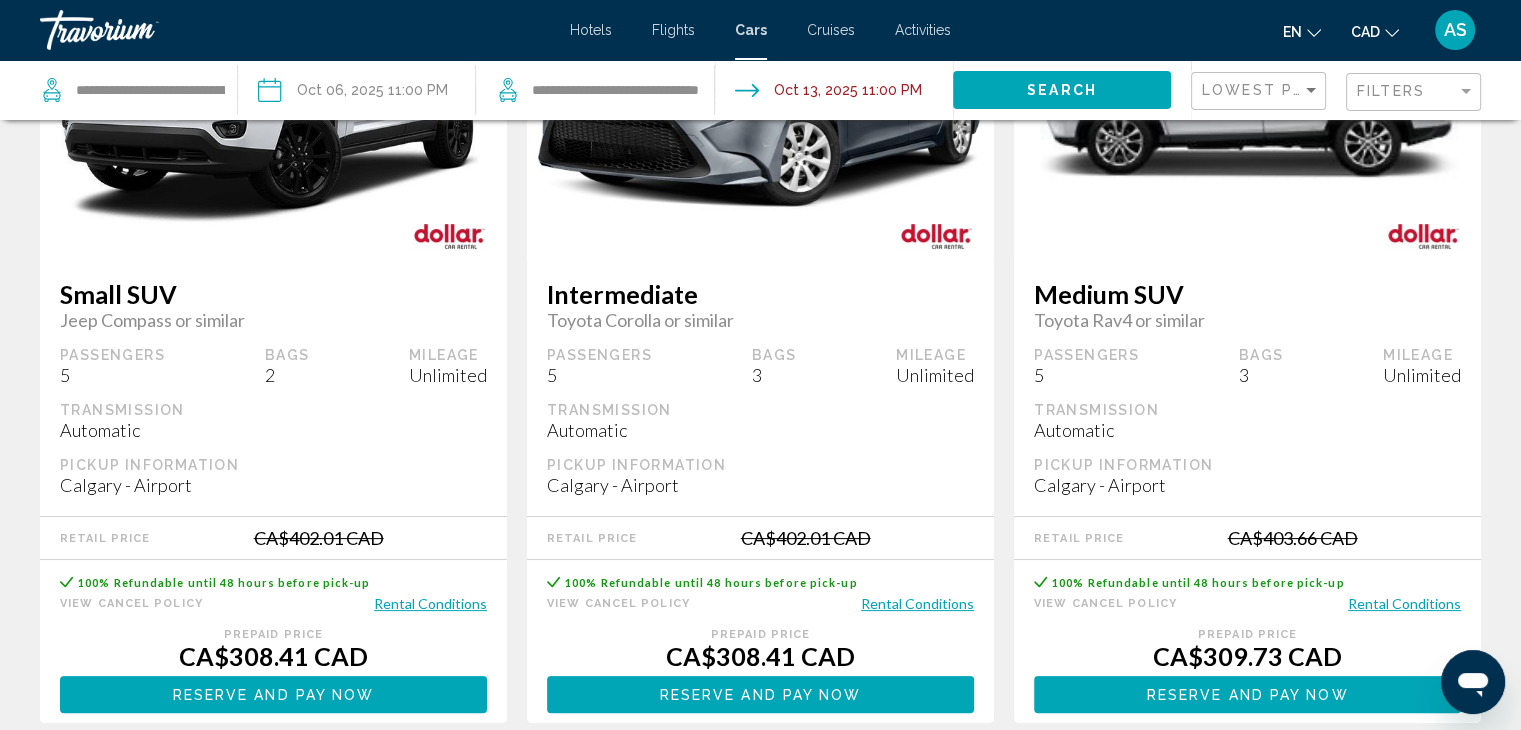 scroll, scrollTop: 300, scrollLeft: 0, axis: vertical 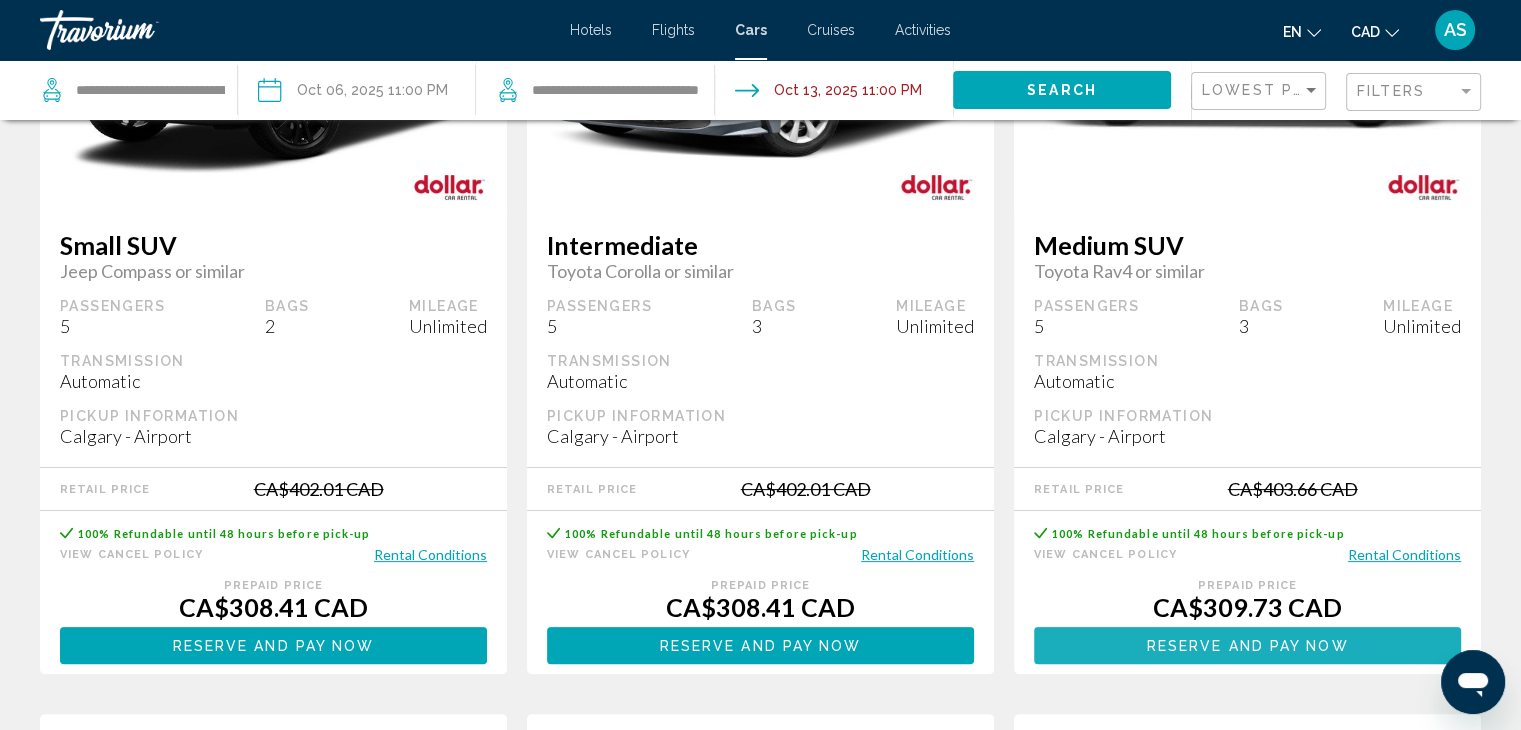 click on "Reserve and pay now" at bounding box center (1248, 646) 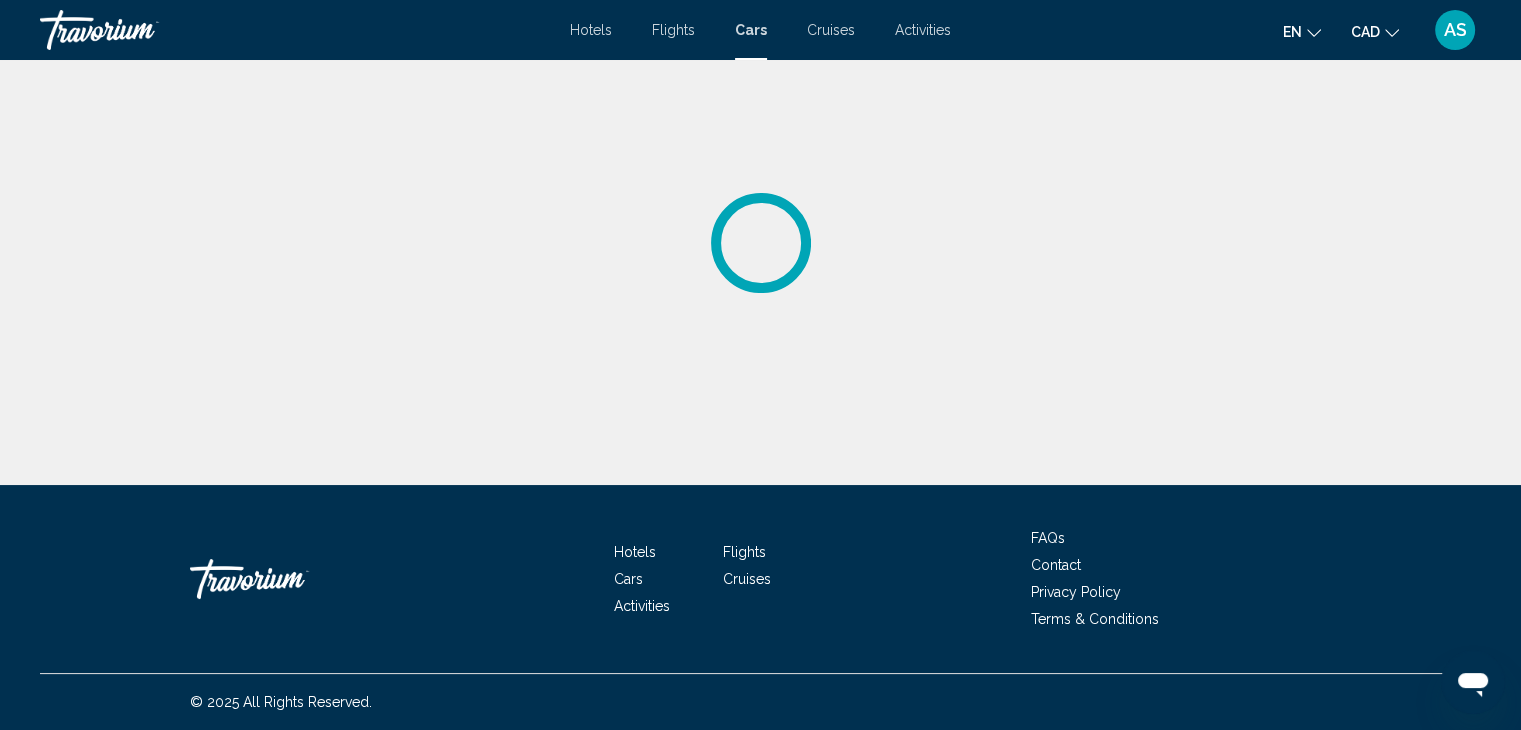 scroll, scrollTop: 0, scrollLeft: 0, axis: both 